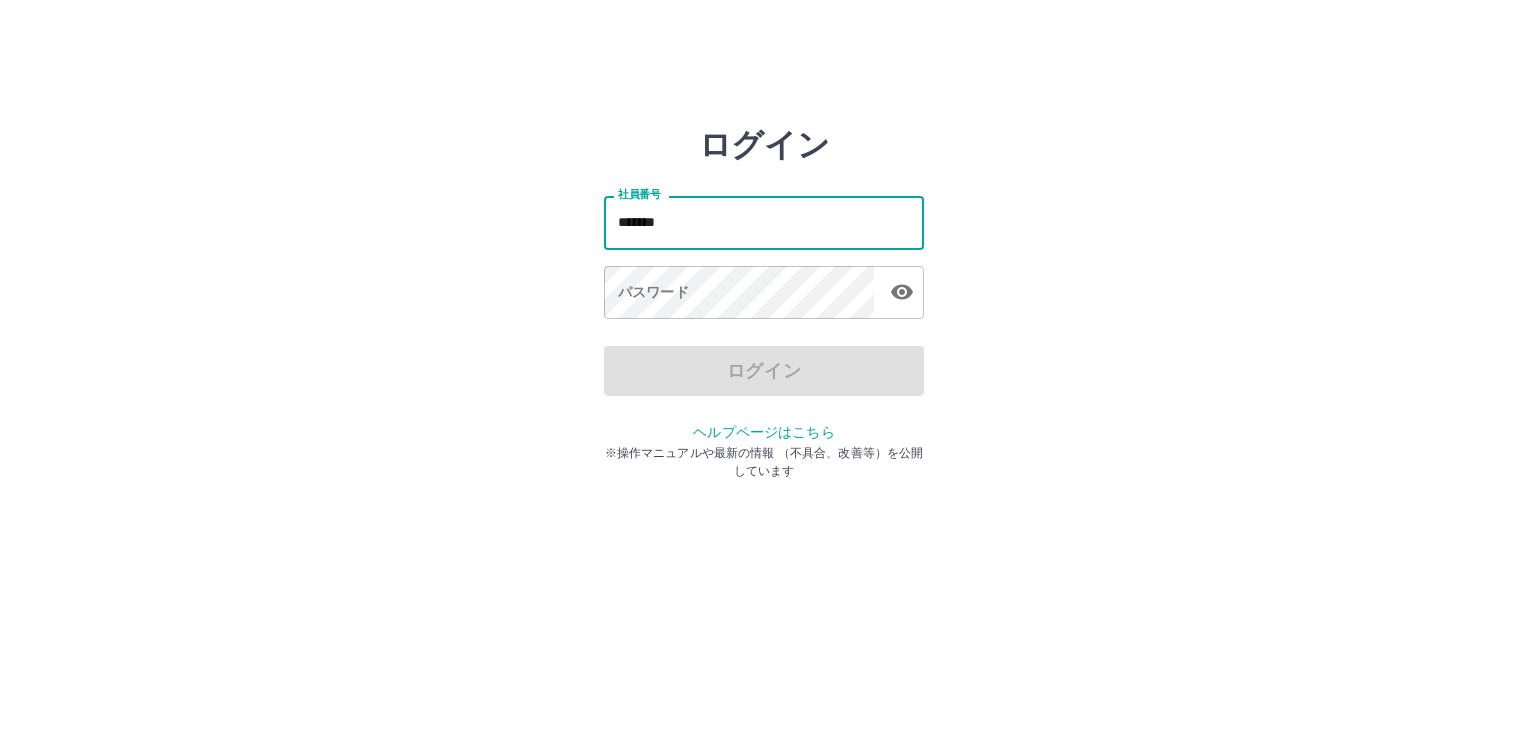 scroll, scrollTop: 0, scrollLeft: 0, axis: both 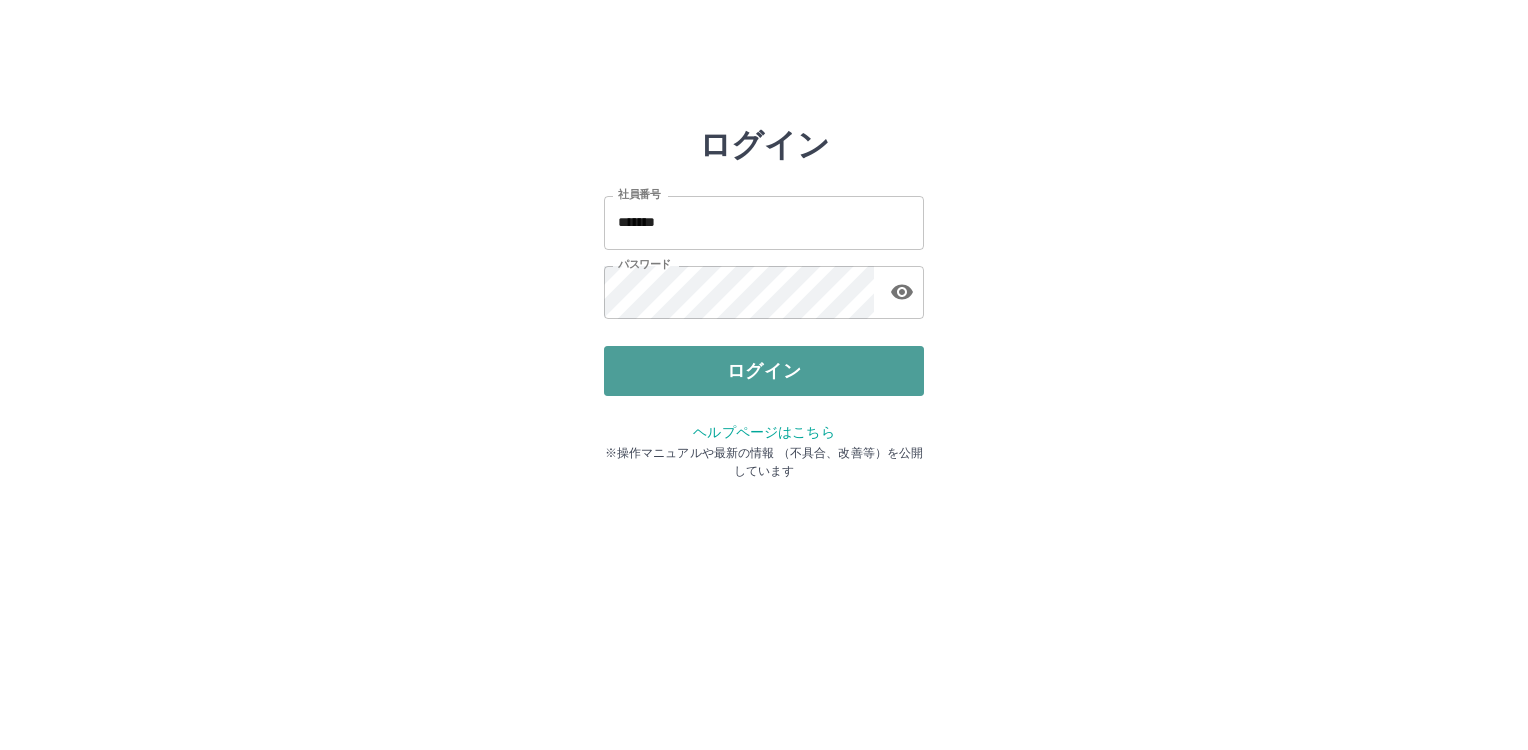 click on "ログイン" at bounding box center (764, 371) 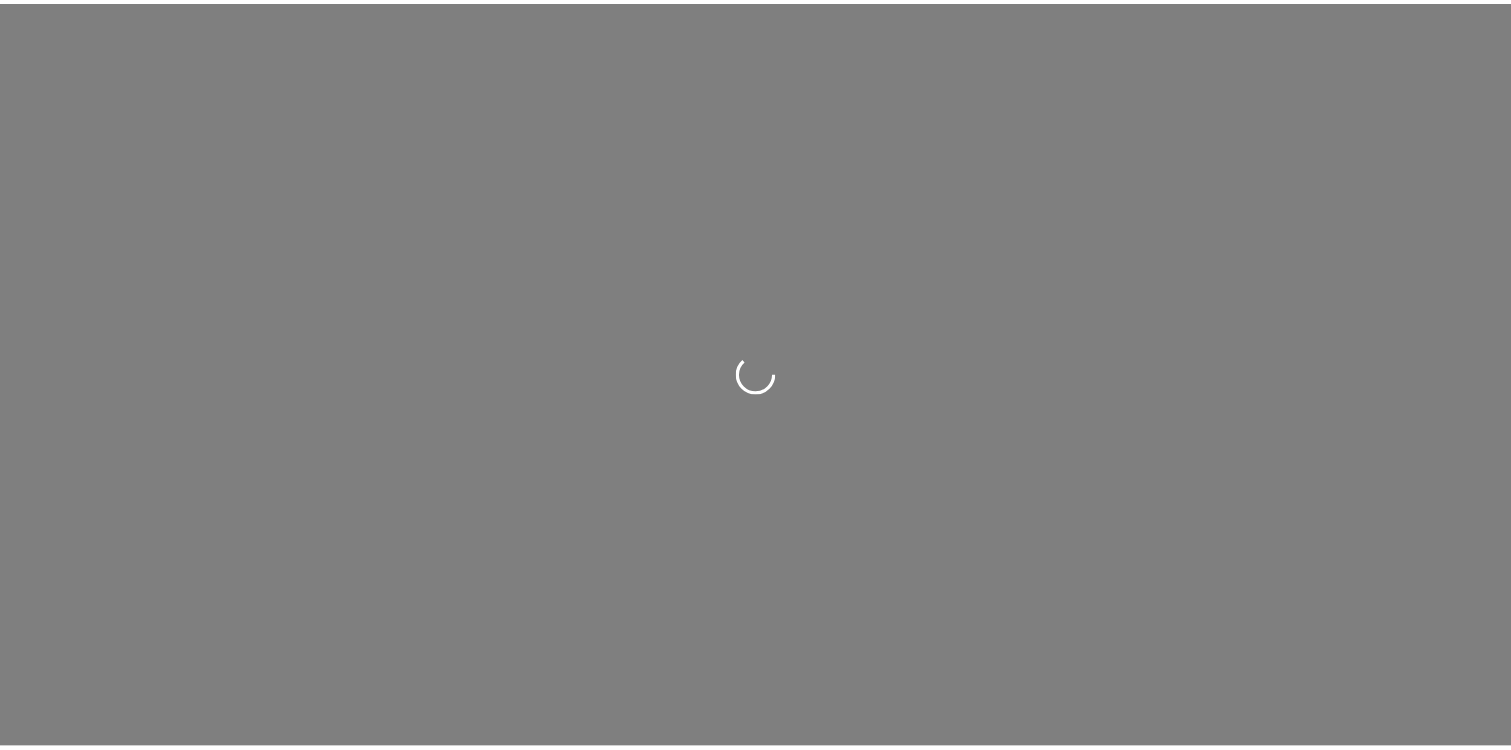 scroll, scrollTop: 0, scrollLeft: 0, axis: both 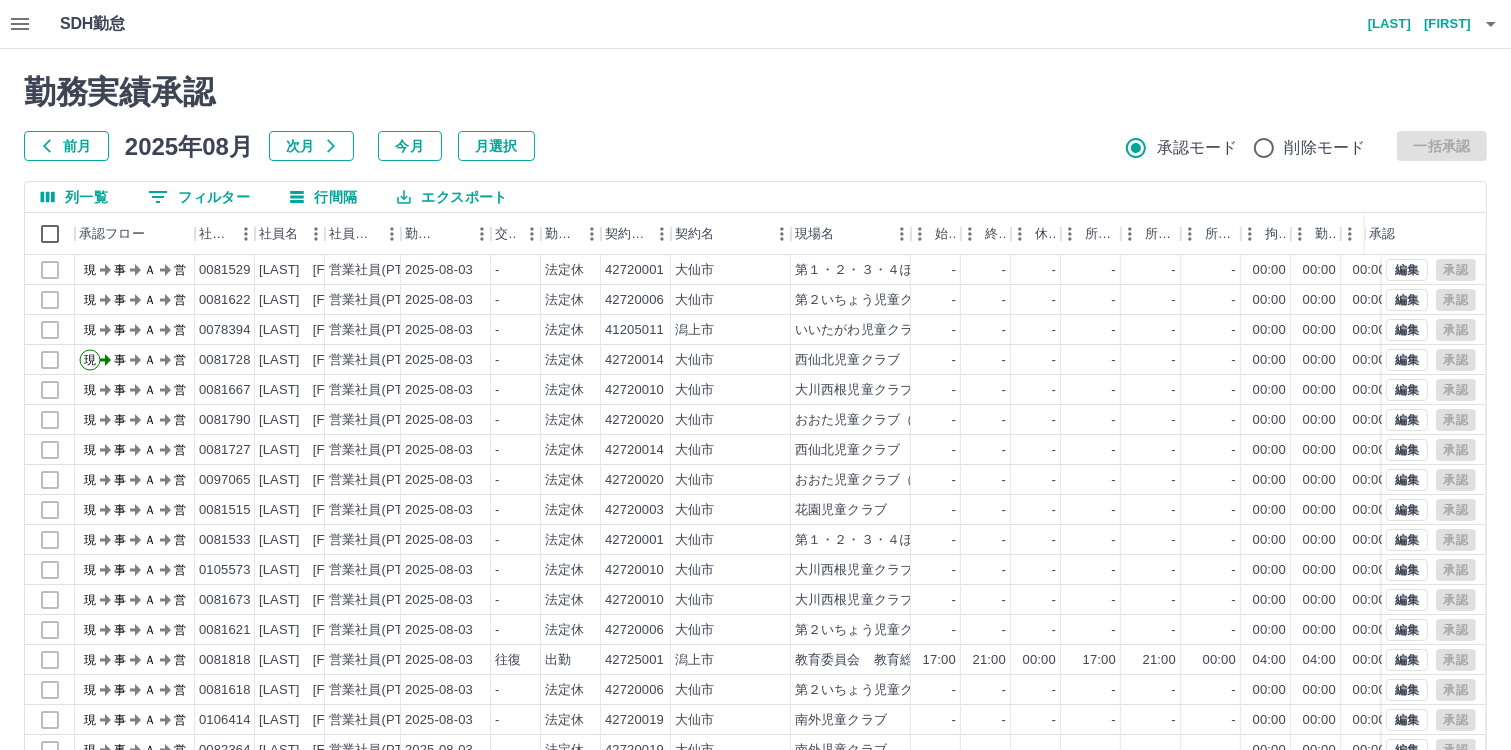 click 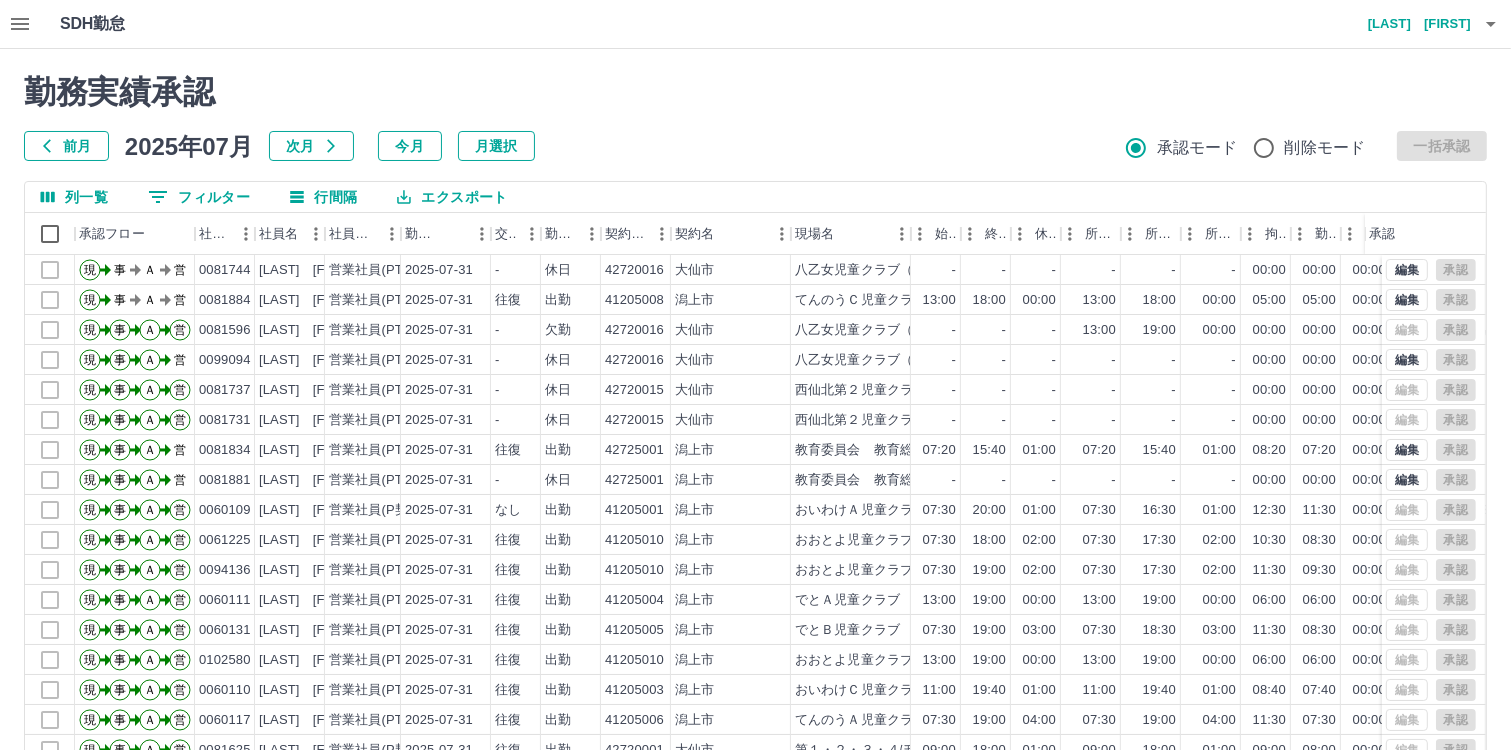 scroll, scrollTop: 103, scrollLeft: 0, axis: vertical 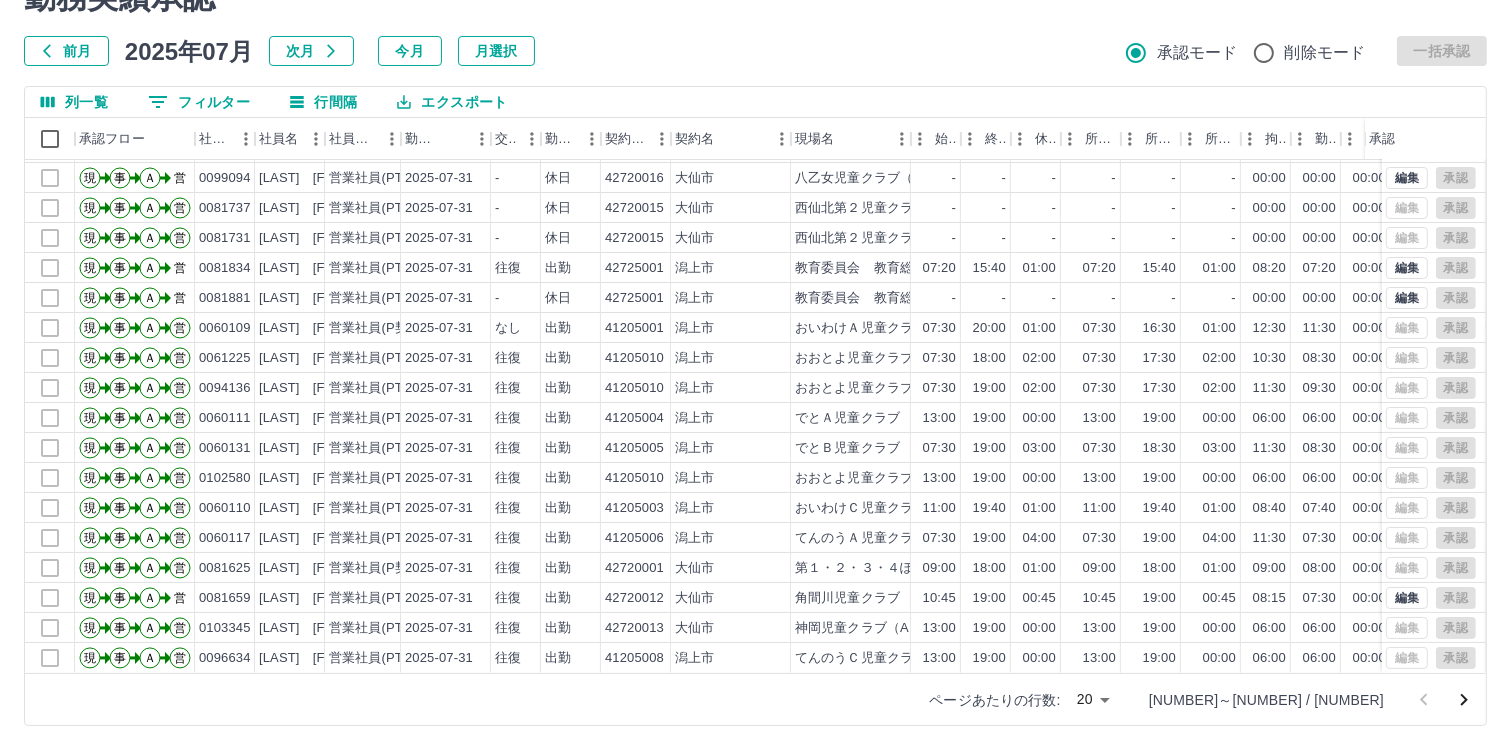 click on "SDH勤怠 [LAST]　[FIRST] 勤務実績承認 前月 2025年07月 次月 今月 月選択 承認モード 削除モード 一括承認 列一覧 0 フィルター 行間隔 エクスポート 承認フロー 社員番号 社員名 社員区分 勤務日 交通費 勤務区分 契約コード 契約名 現場名 始業 終業 休憩 所定開始 所定終業 所定休憩 拘束 勤務 遅刻等 コメント ステータス 承認 現 事 Ａ 営 [NUMBER] [LAST]　[FIRST] 営業社員(PT契約) [DATE] 往復 出勤 [NUMBER] [CITY] てんのうＣ児童クラブ [TIME] [TIME] [TIME] [TIME] [TIME] [TIME] [TIME] [TIME] [TIME] 事務担当者承認待 現 事 Ａ 営 [NUMBER] [LAST]　[FIRST] 営業社員(PT契約) [DATE]  -  欠勤 [NUMBER] [CITY] 八乙女児童クラブ（A)（B) - - - [TIME] [TIME] [TIME] [TIME] [TIME] [TIME] [TIME] 私傷病療養の為 全承認済 現 事 Ａ 営 [NUMBER] [LAST]　[FIRST] 営業社員(PT契約) [DATE]  -  休日 [NUMBER] [CITY] 八乙女児童クラブ（A)（B) - - - - - - [TIME] -" at bounding box center [755, 327] 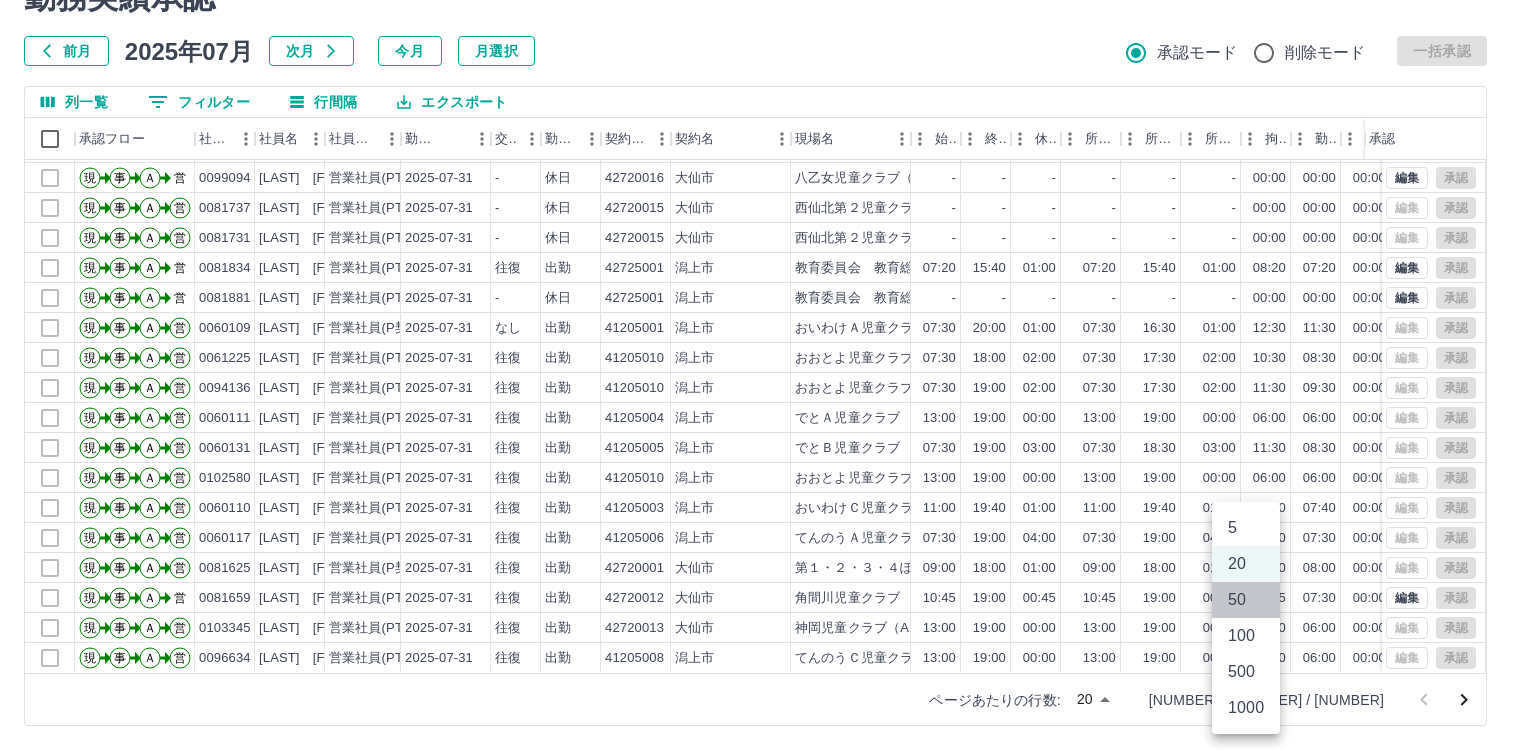 click on "50" at bounding box center (1246, 600) 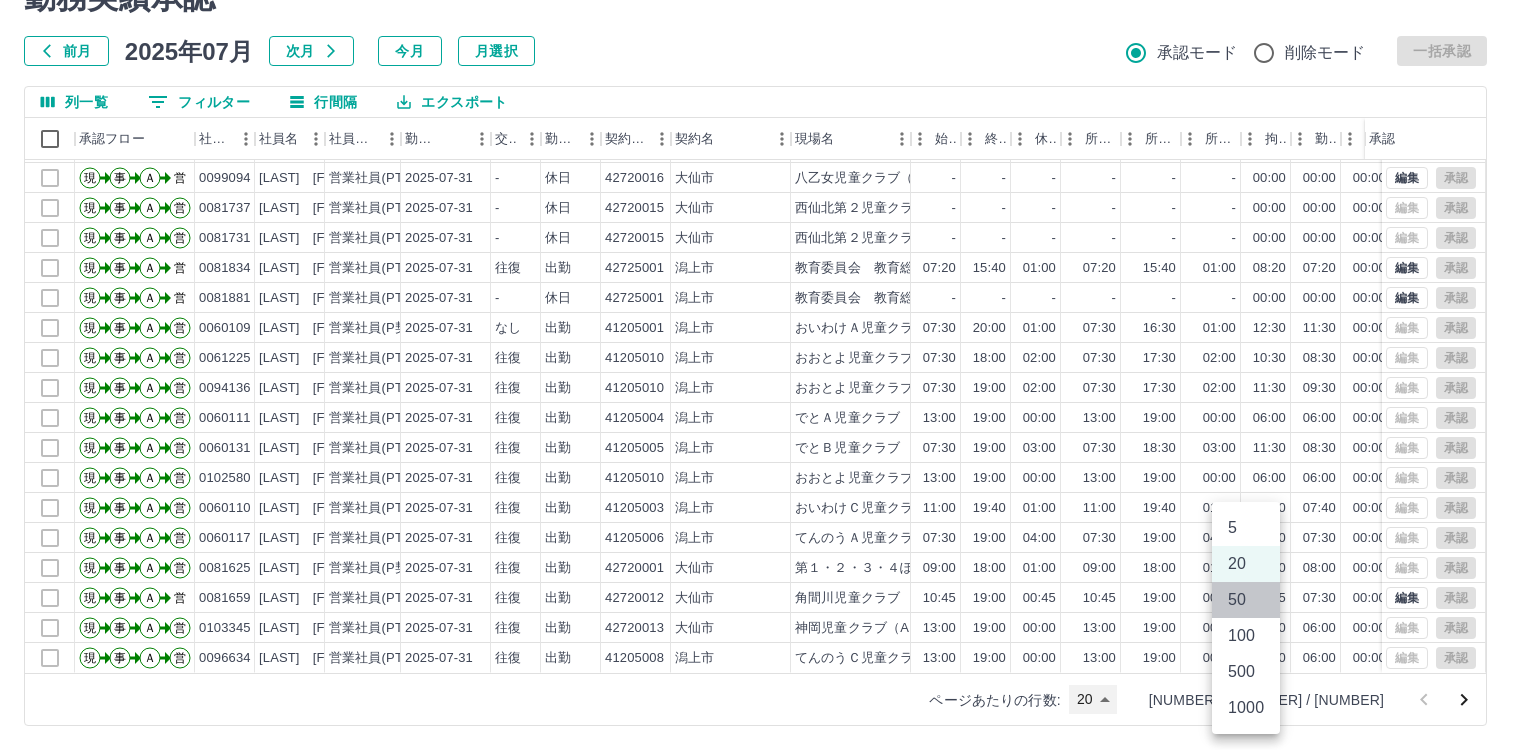 type on "**" 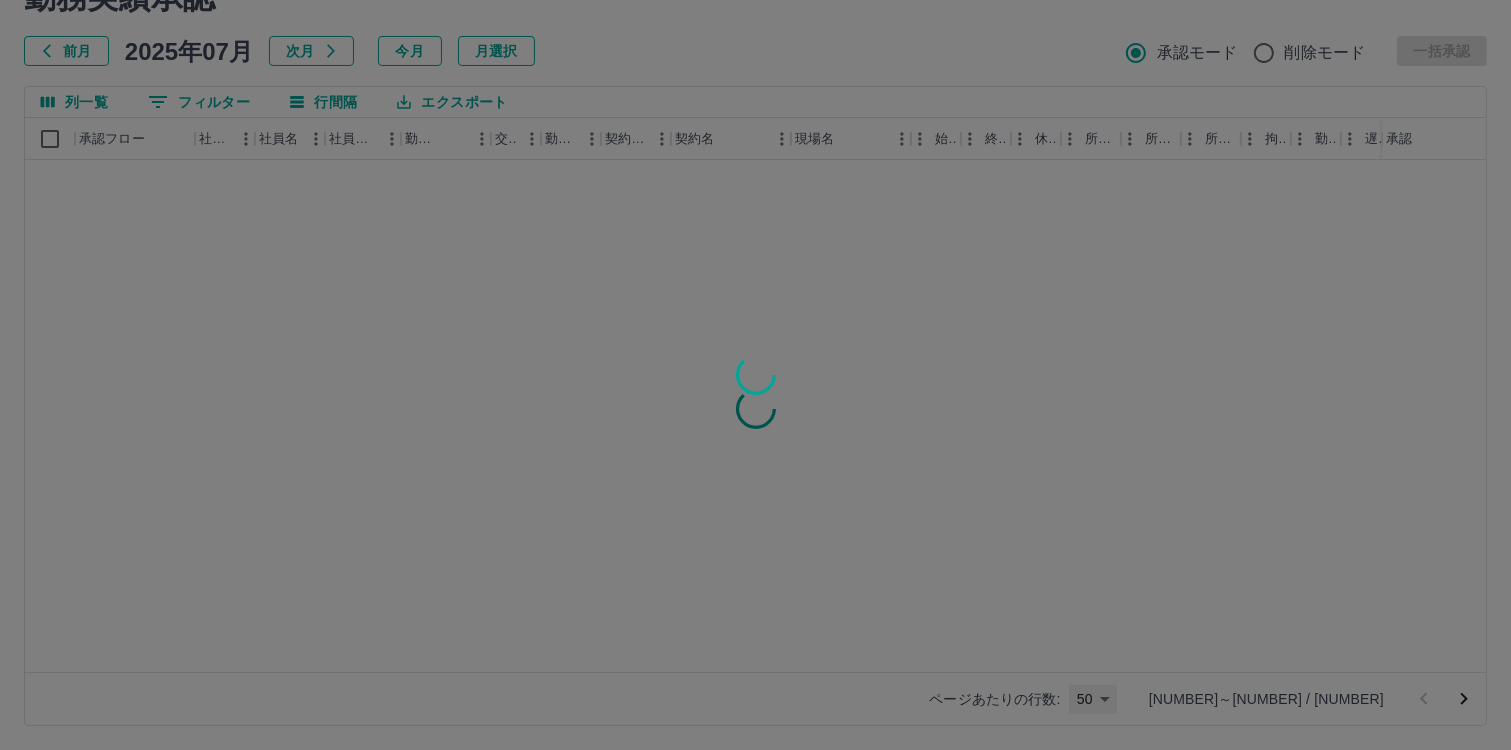 scroll, scrollTop: 0, scrollLeft: 0, axis: both 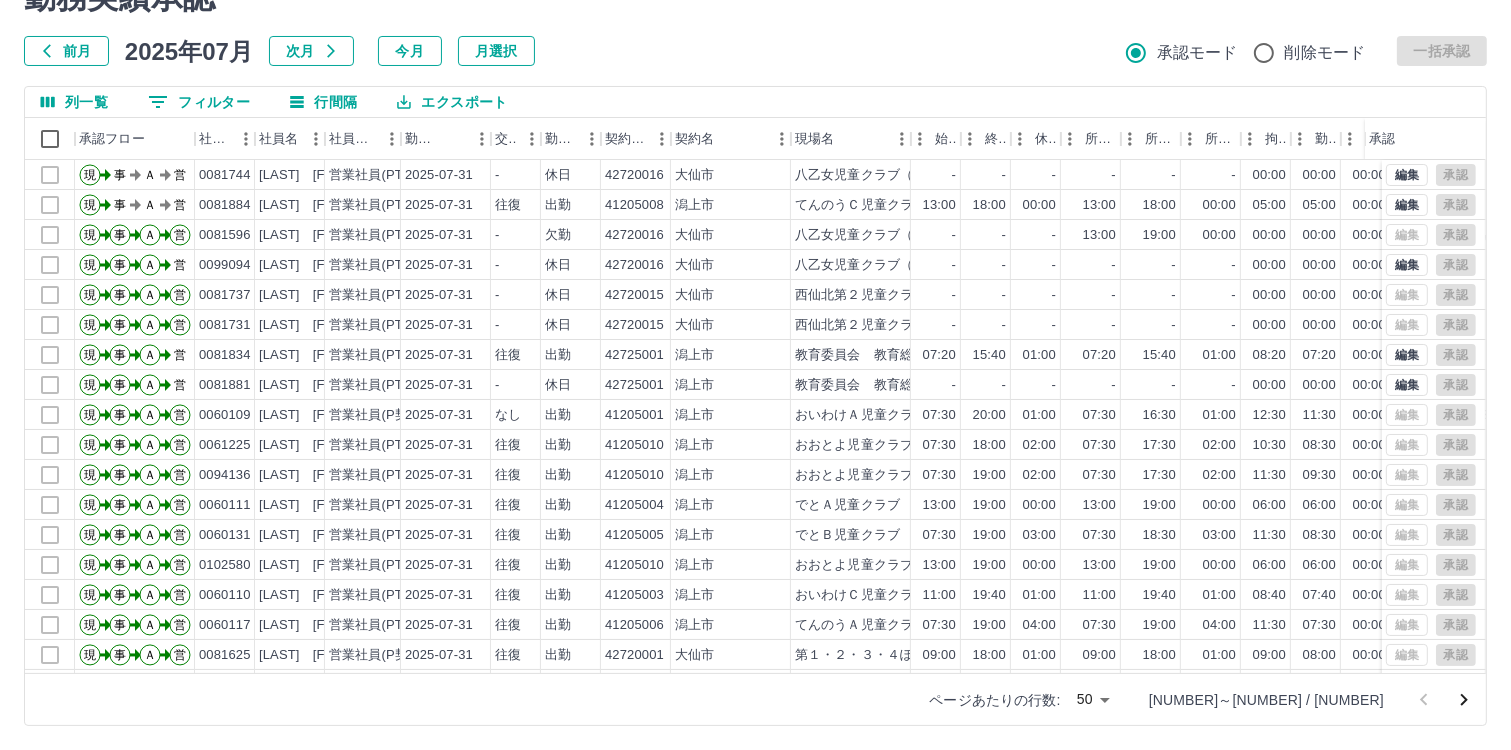 click 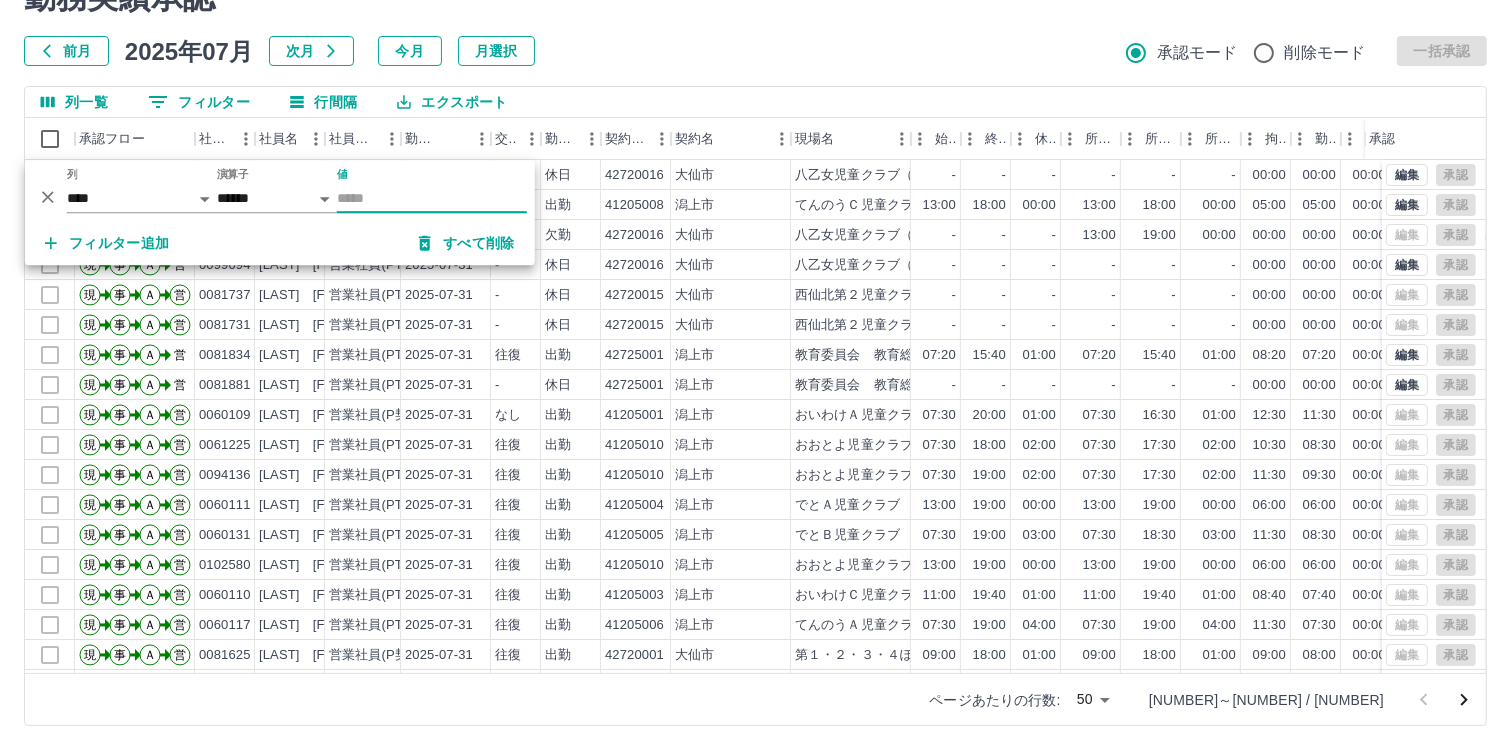 click on "前月 2025年07月 次月 今月 月選択 承認モード 削除モード 一括承認" at bounding box center (755, 51) 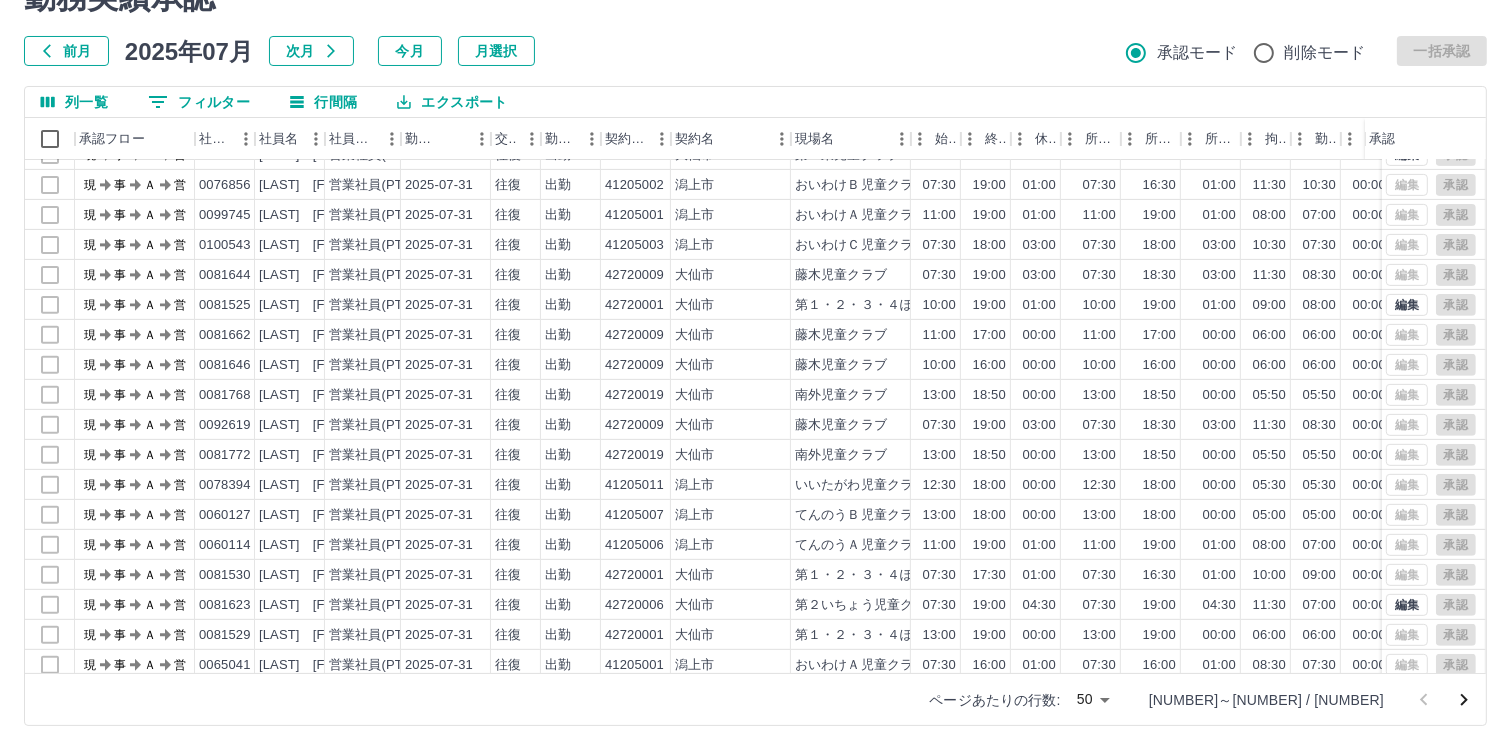 scroll, scrollTop: 1003, scrollLeft: 0, axis: vertical 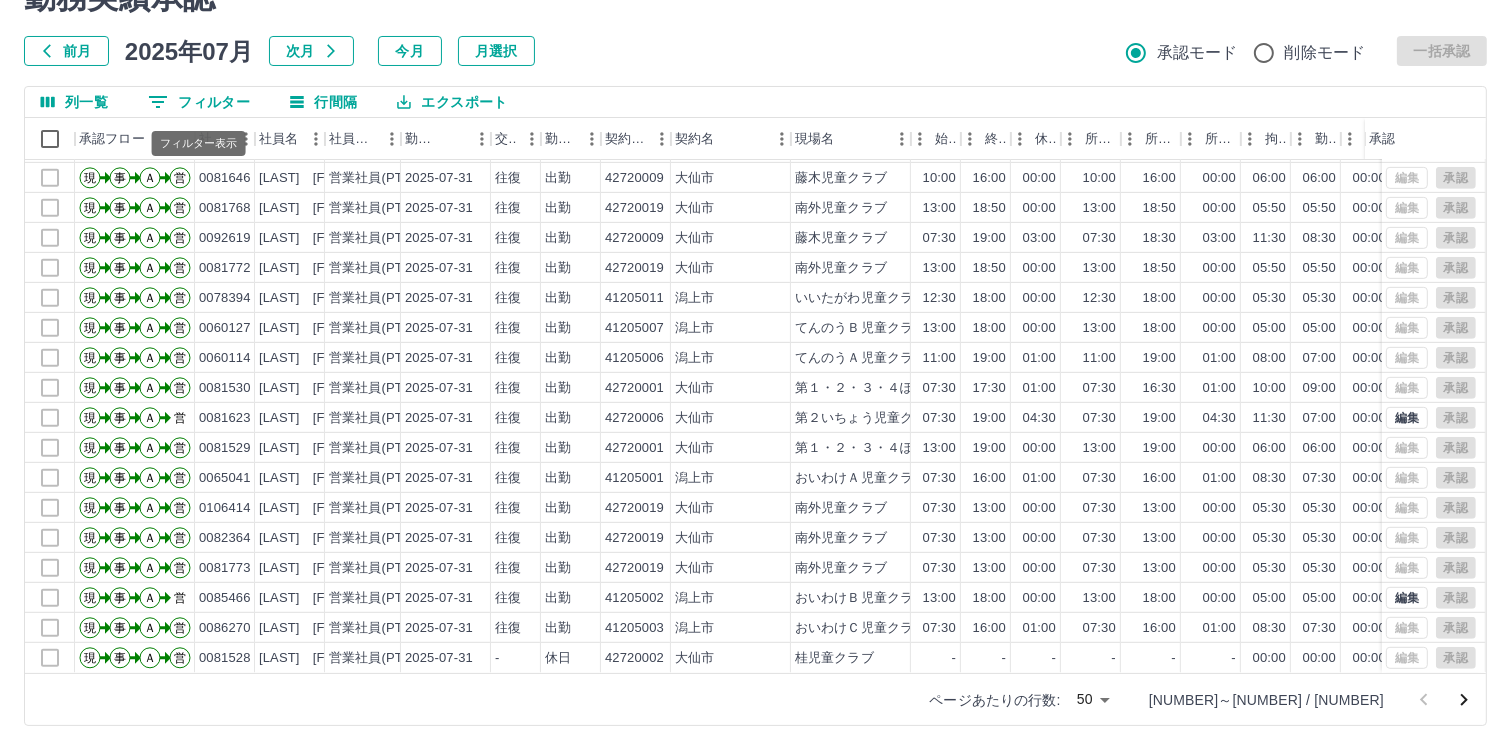 click 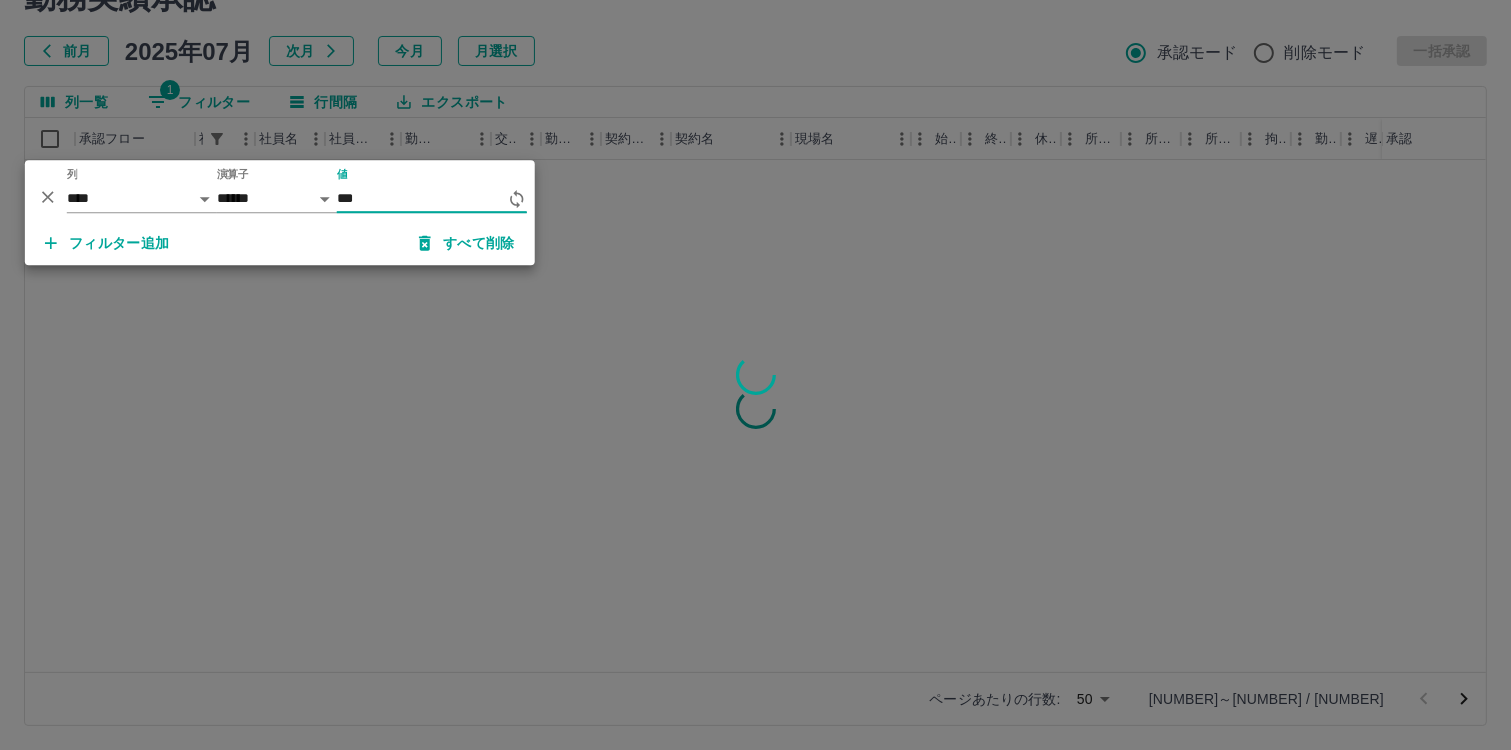 scroll, scrollTop: 0, scrollLeft: 0, axis: both 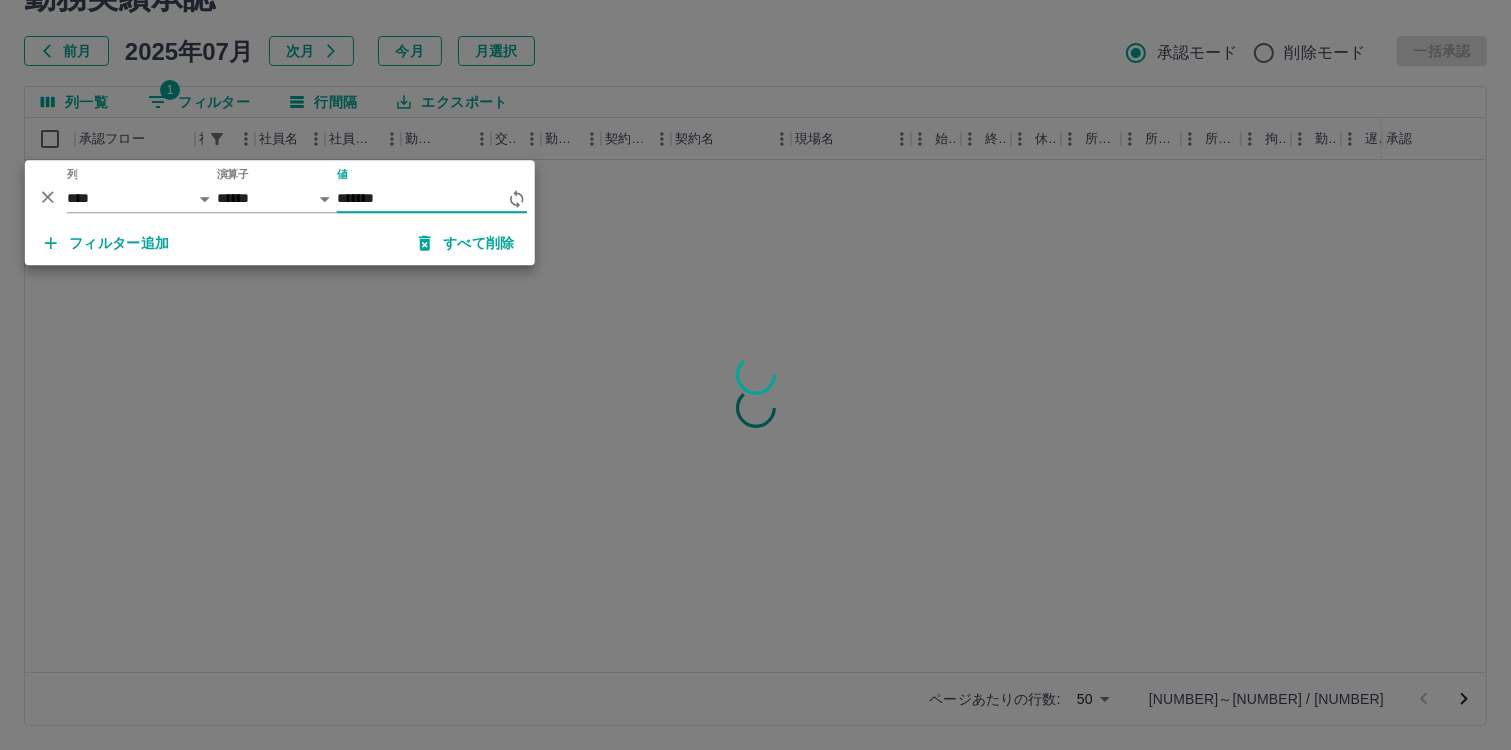 type on "*******" 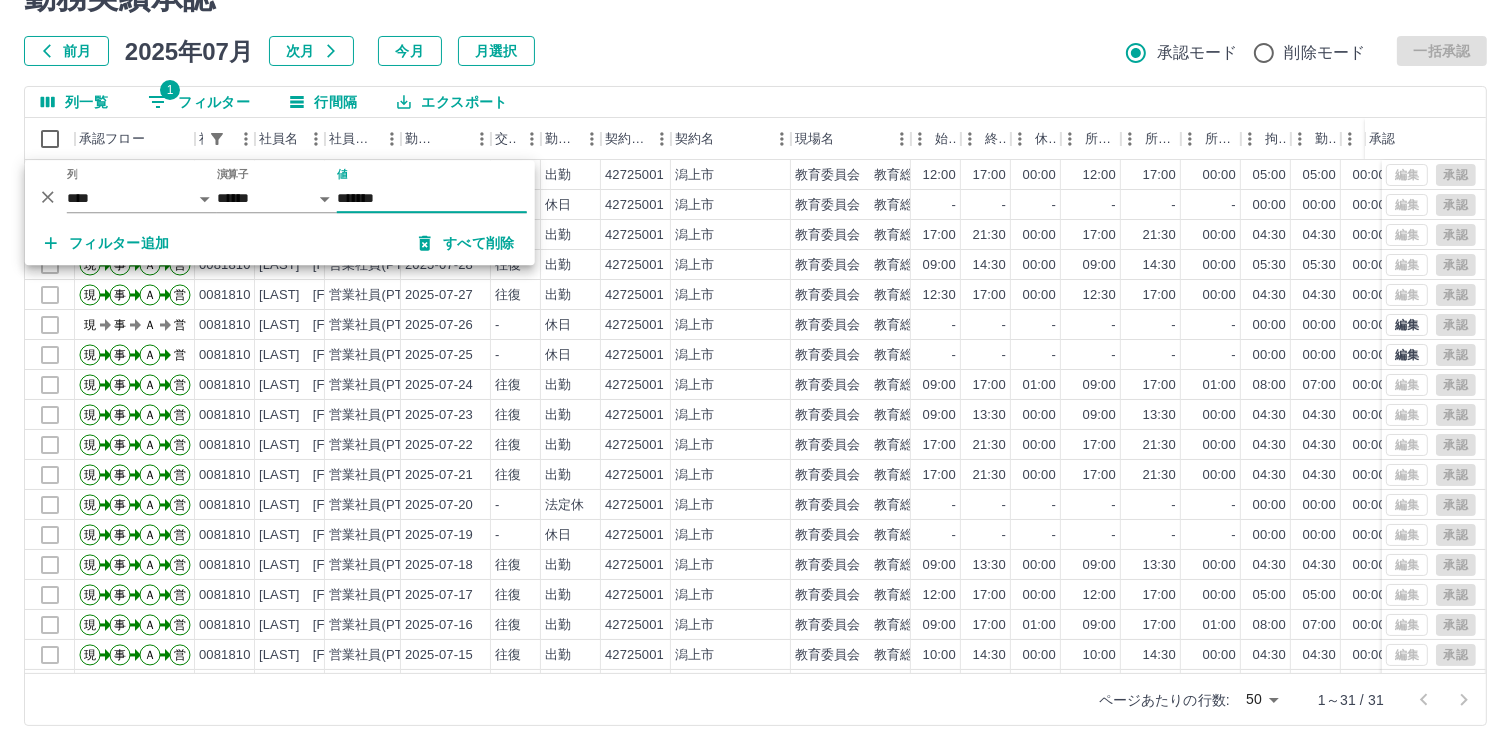 click on "前月 2025年07月 次月 今月 月選択 承認モード 削除モード 一括承認" at bounding box center [755, 51] 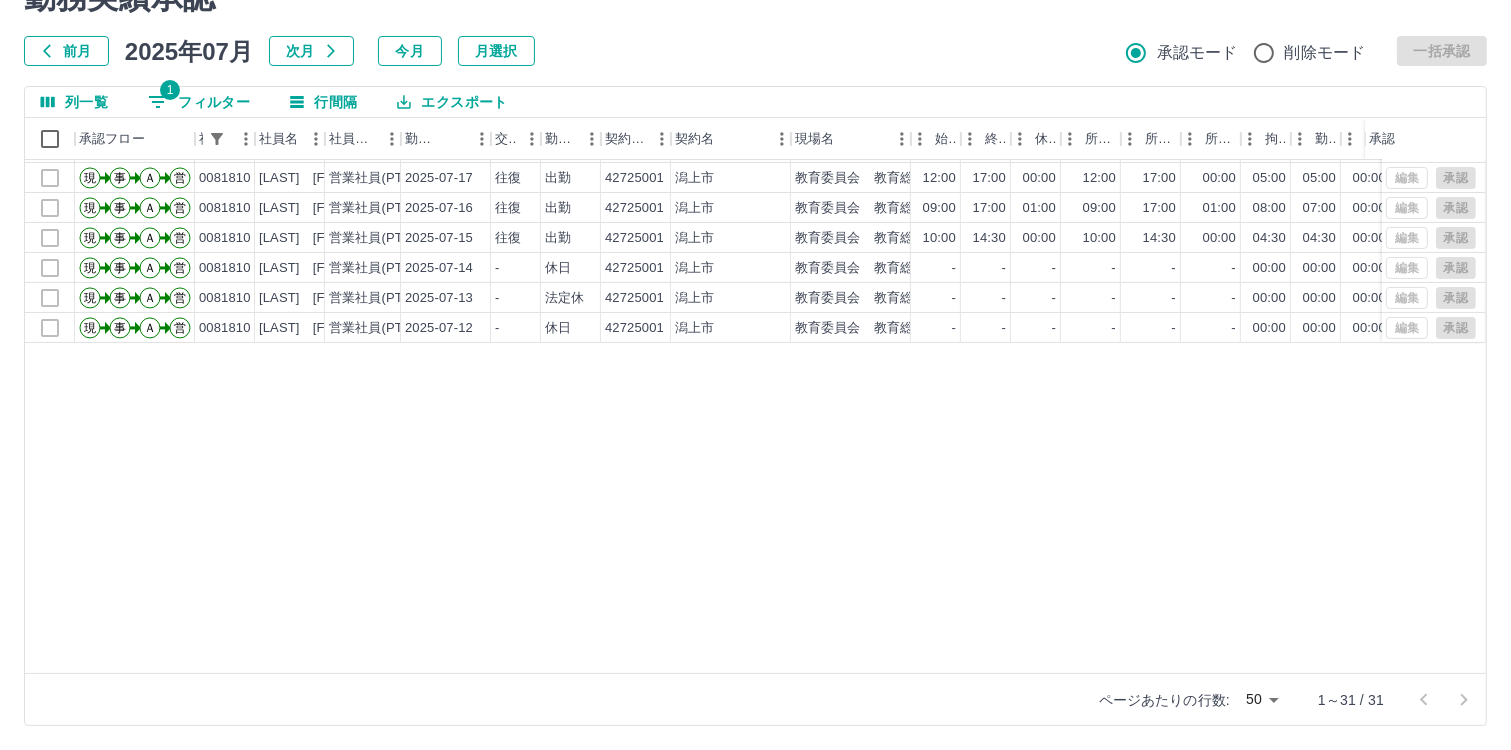 scroll, scrollTop: 0, scrollLeft: 0, axis: both 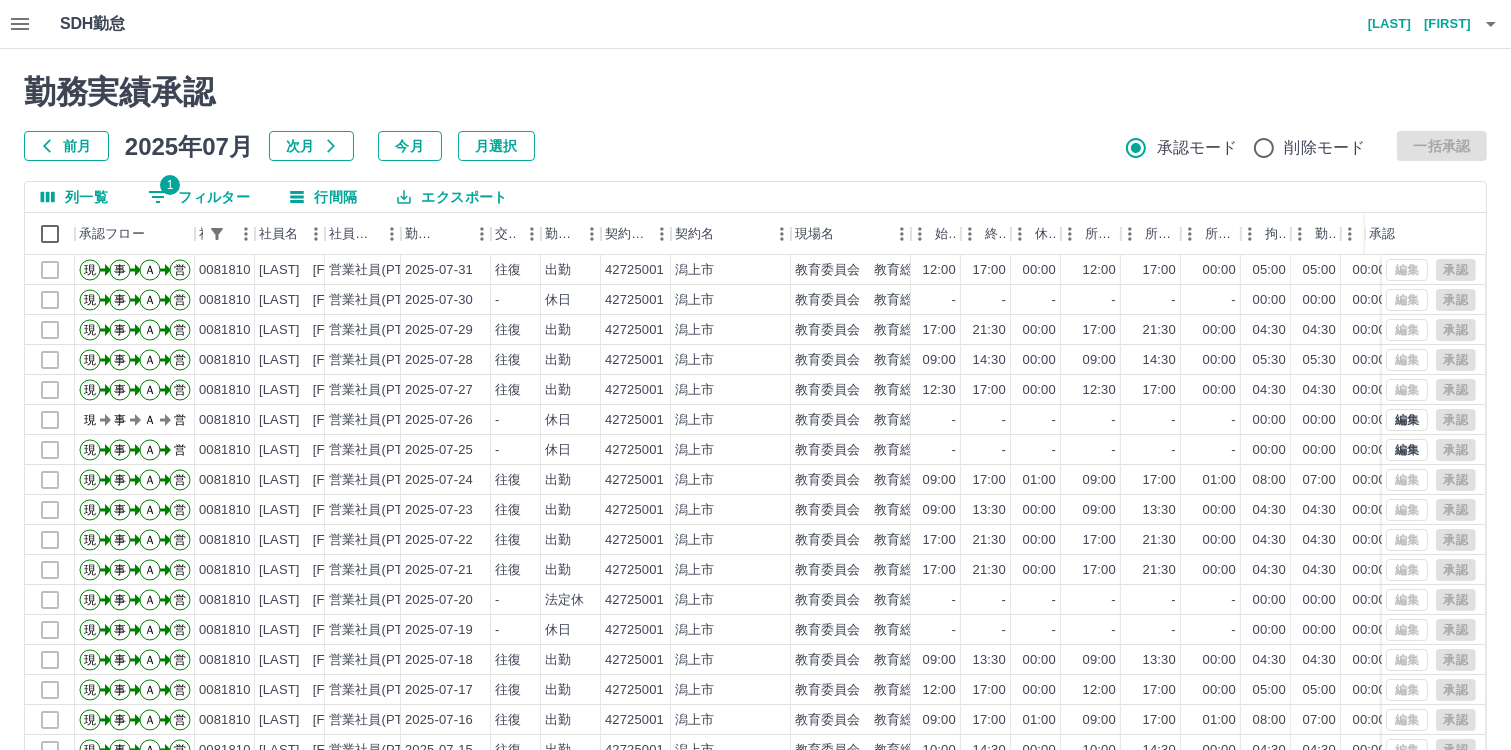 click 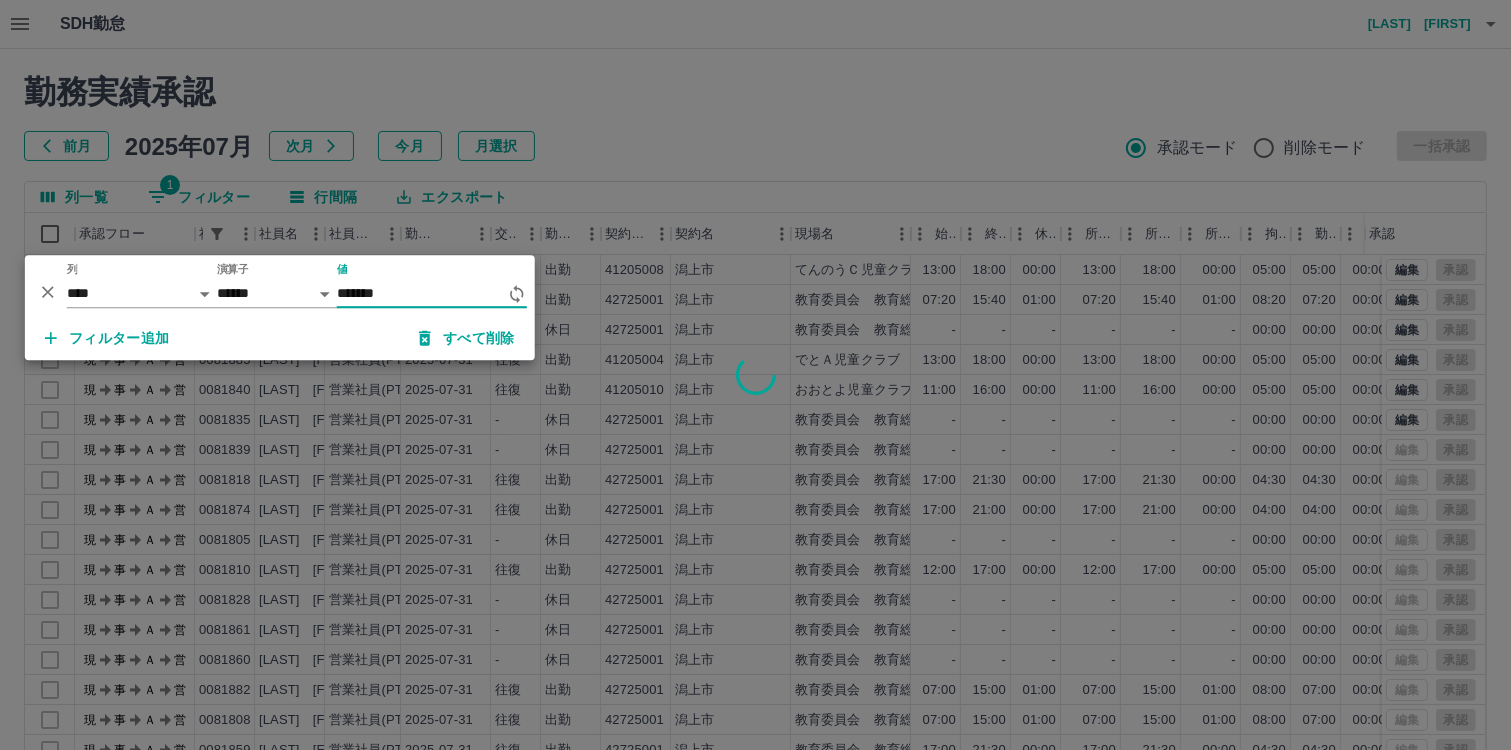 type on "*******" 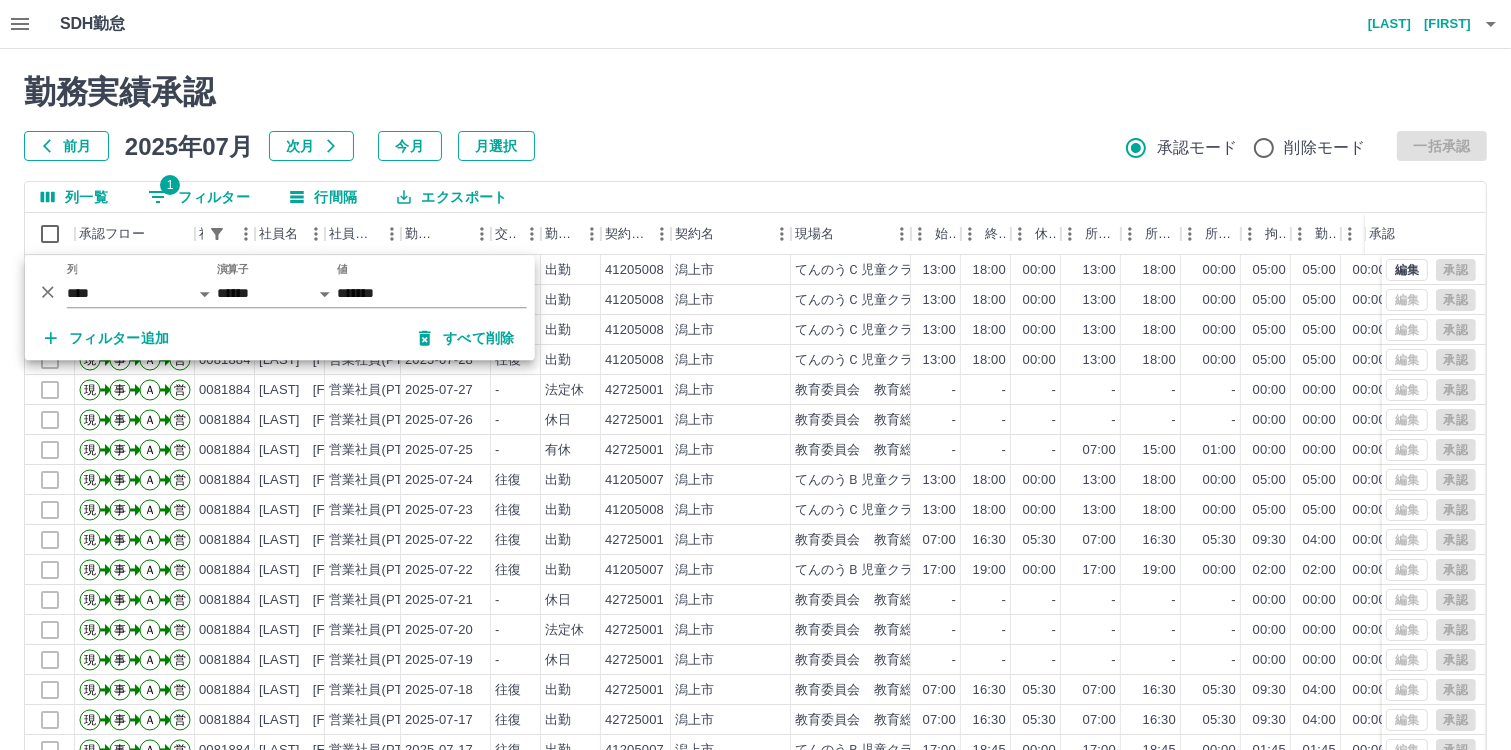 click on "勤務実績承認 前月 2025年07月 次月 今月 月選択 承認モード 削除モード 一括承認" at bounding box center (755, 117) 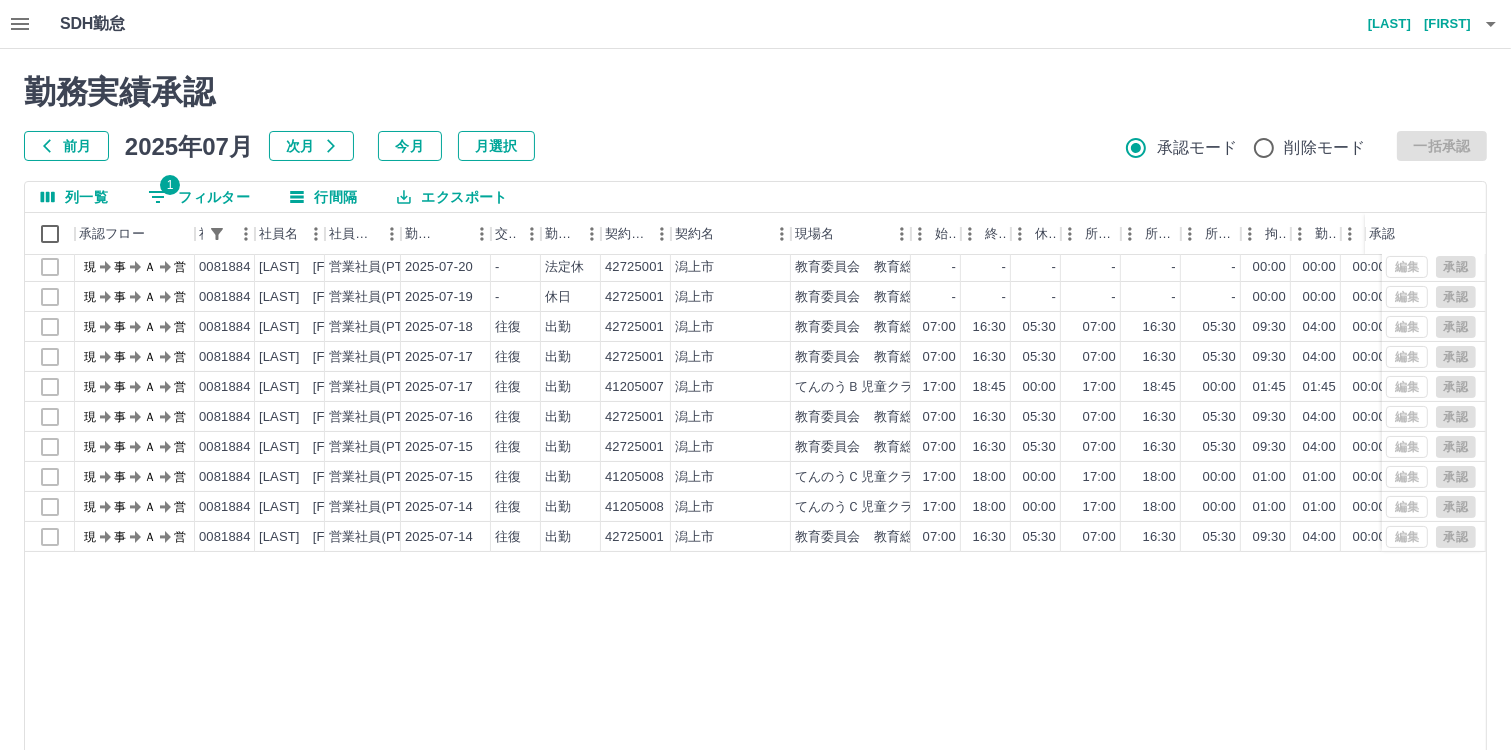 scroll, scrollTop: 0, scrollLeft: 0, axis: both 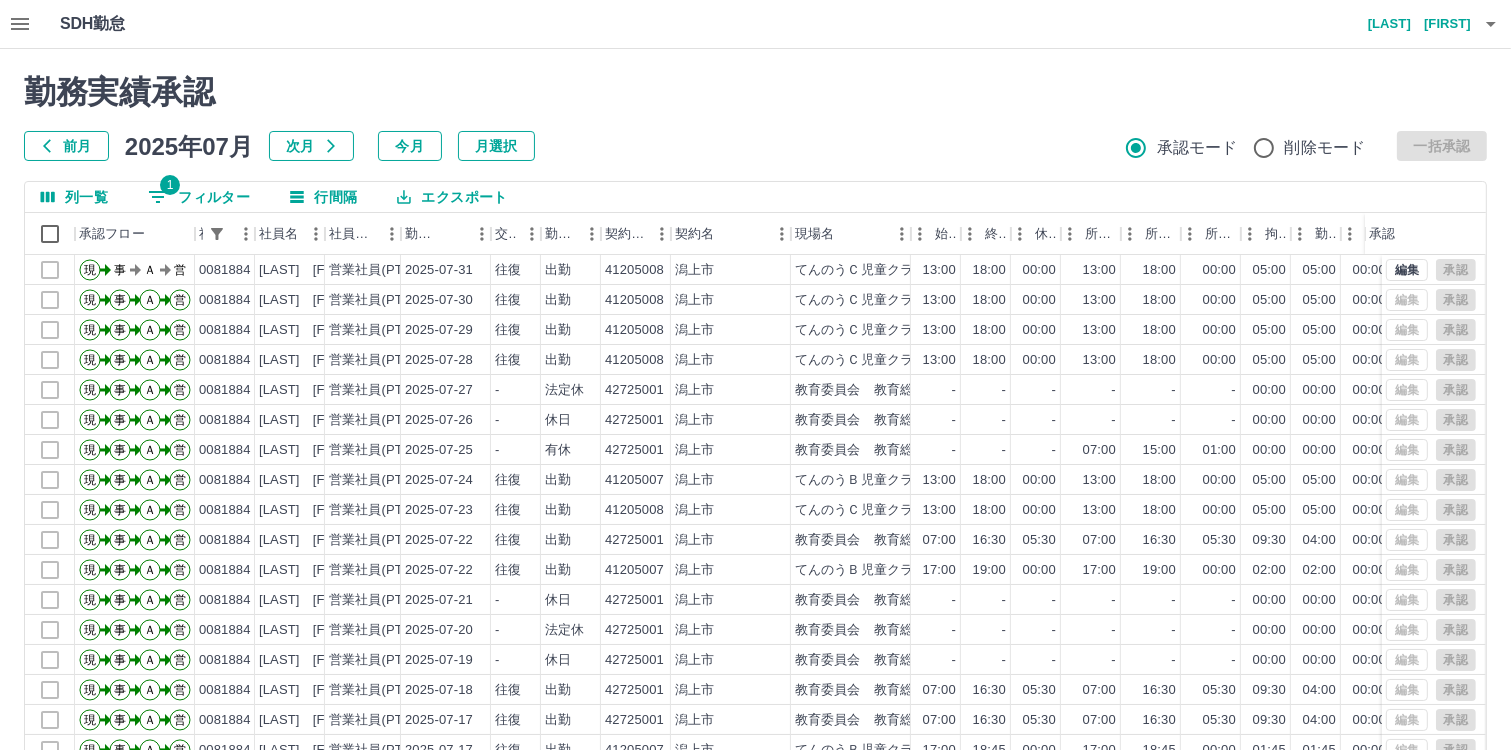 click 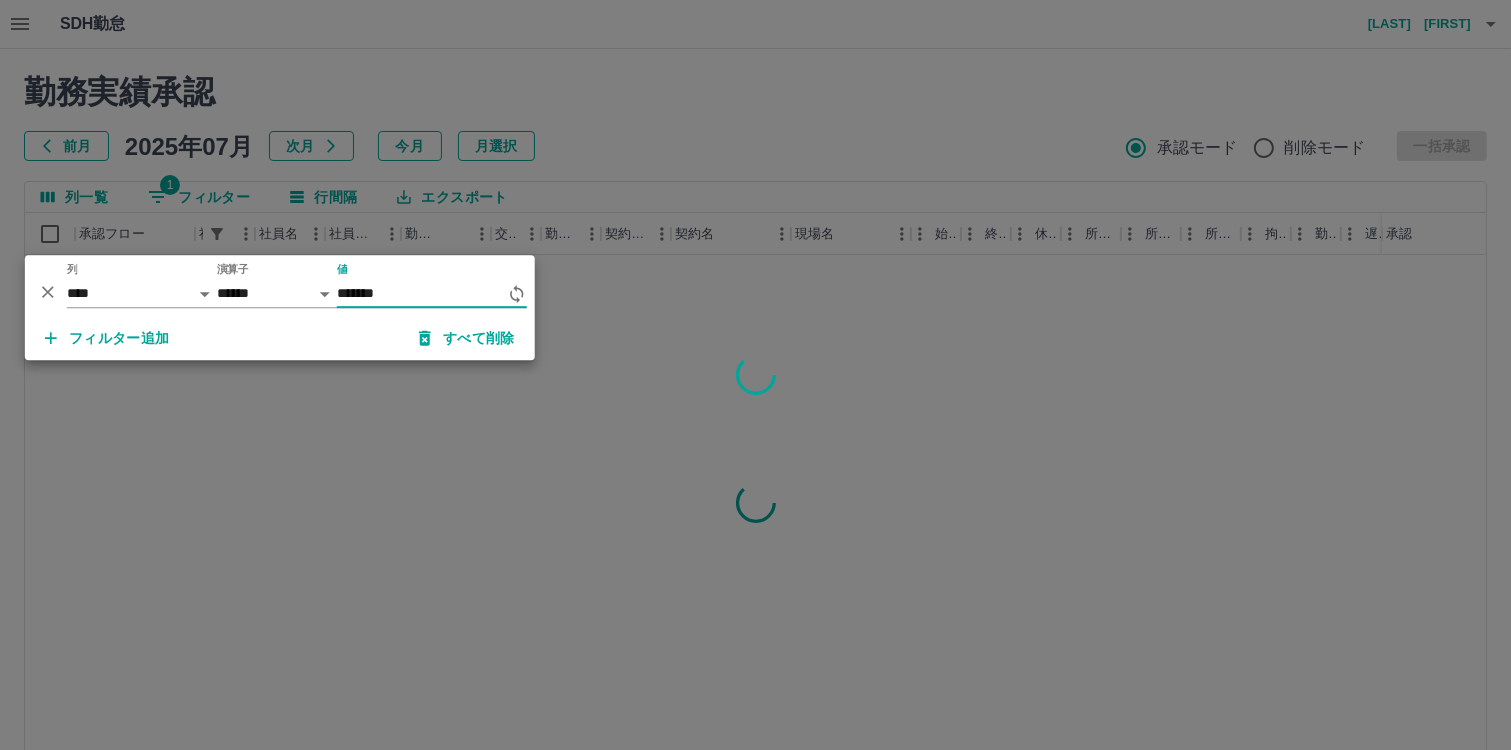 type on "*******" 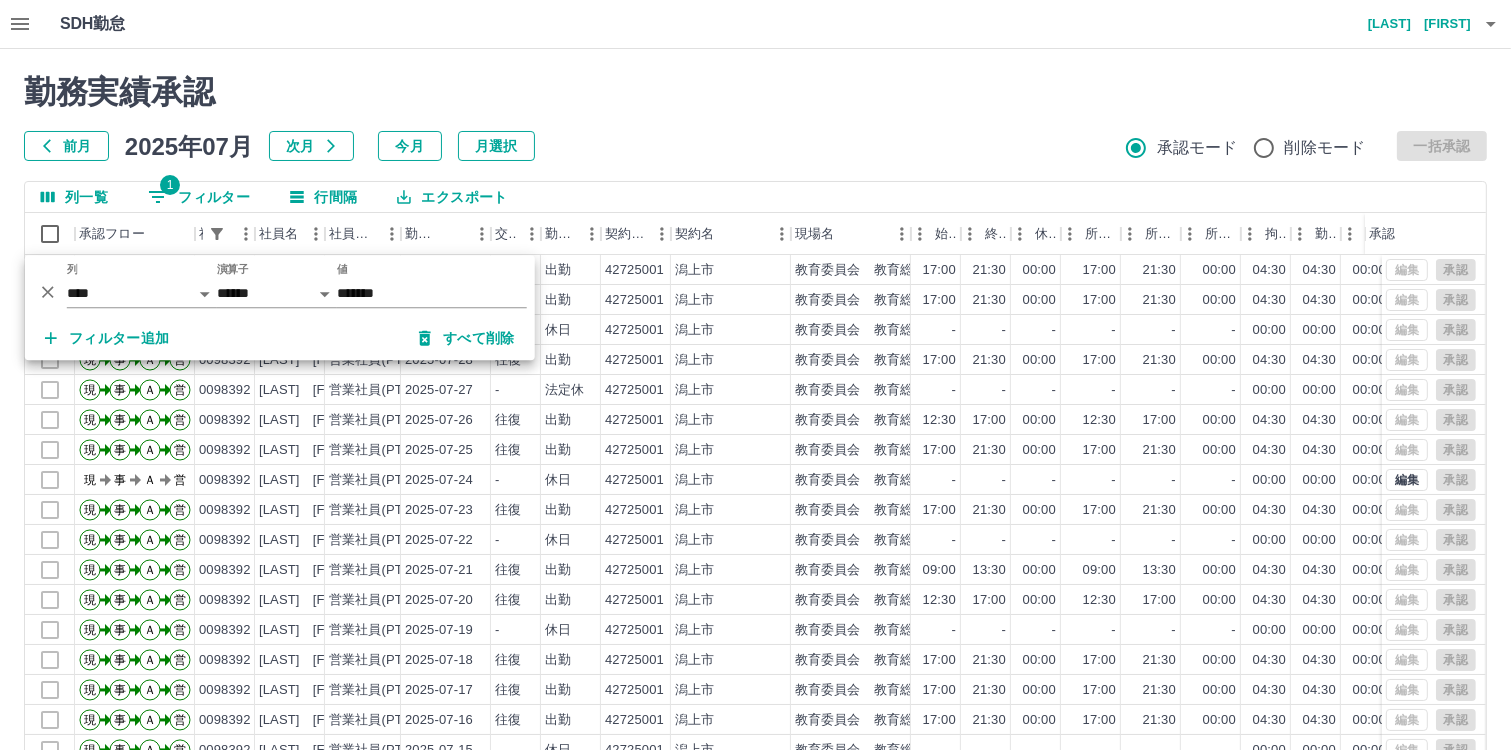 click on "勤務実績承認" at bounding box center [755, 92] 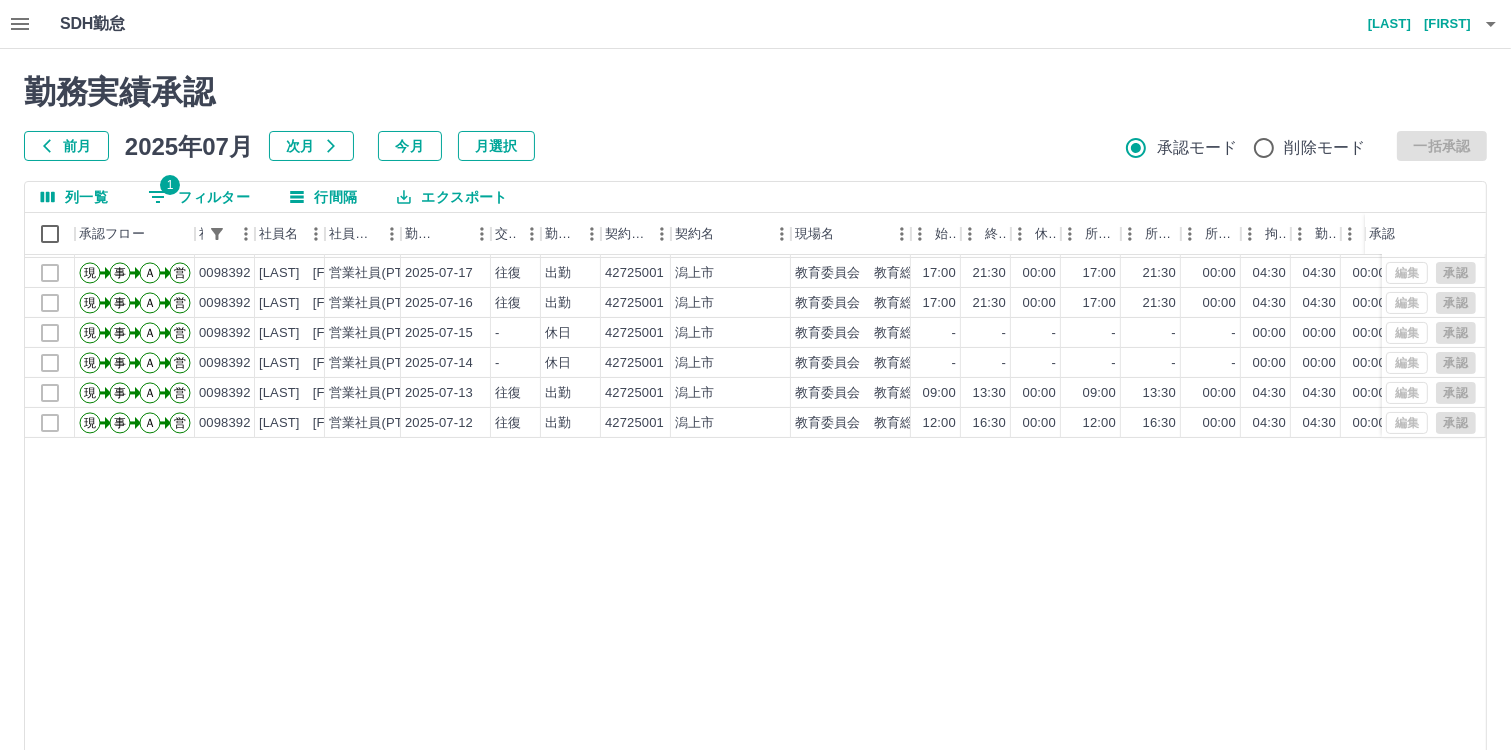 scroll, scrollTop: 0, scrollLeft: 0, axis: both 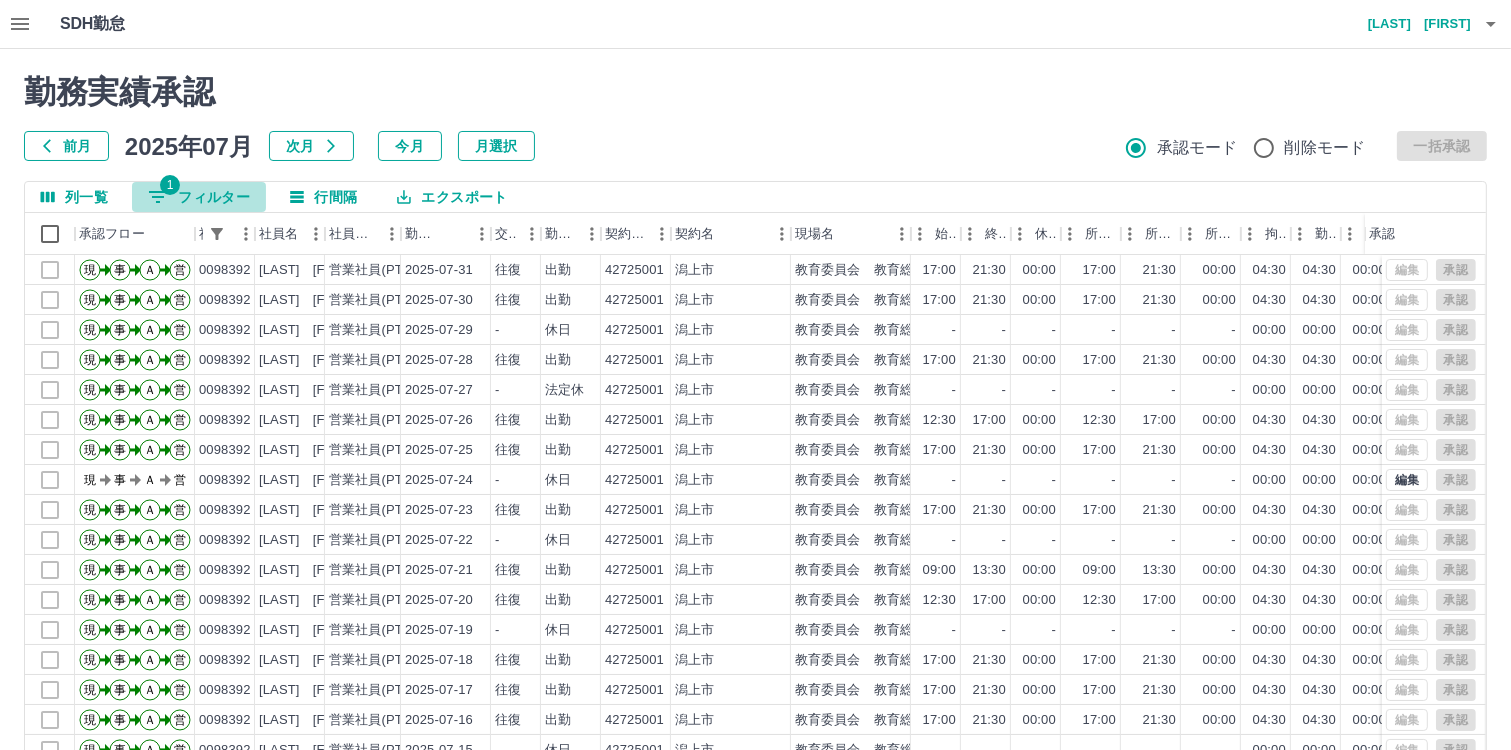 click 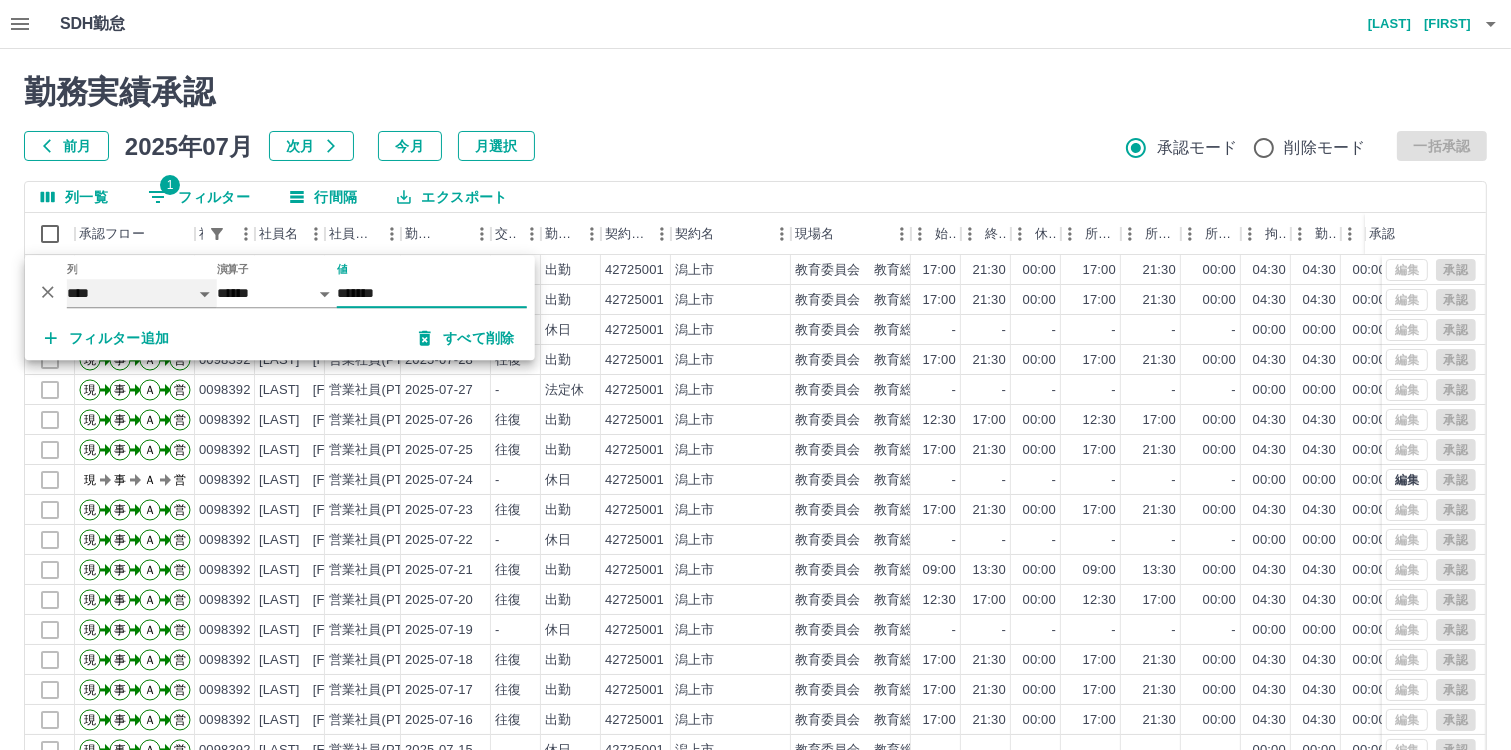 click on "**** *** **** *** *** **** ***** *** *** ** ** ** **** **** **** ** ** *** **** *****" at bounding box center (142, 293) 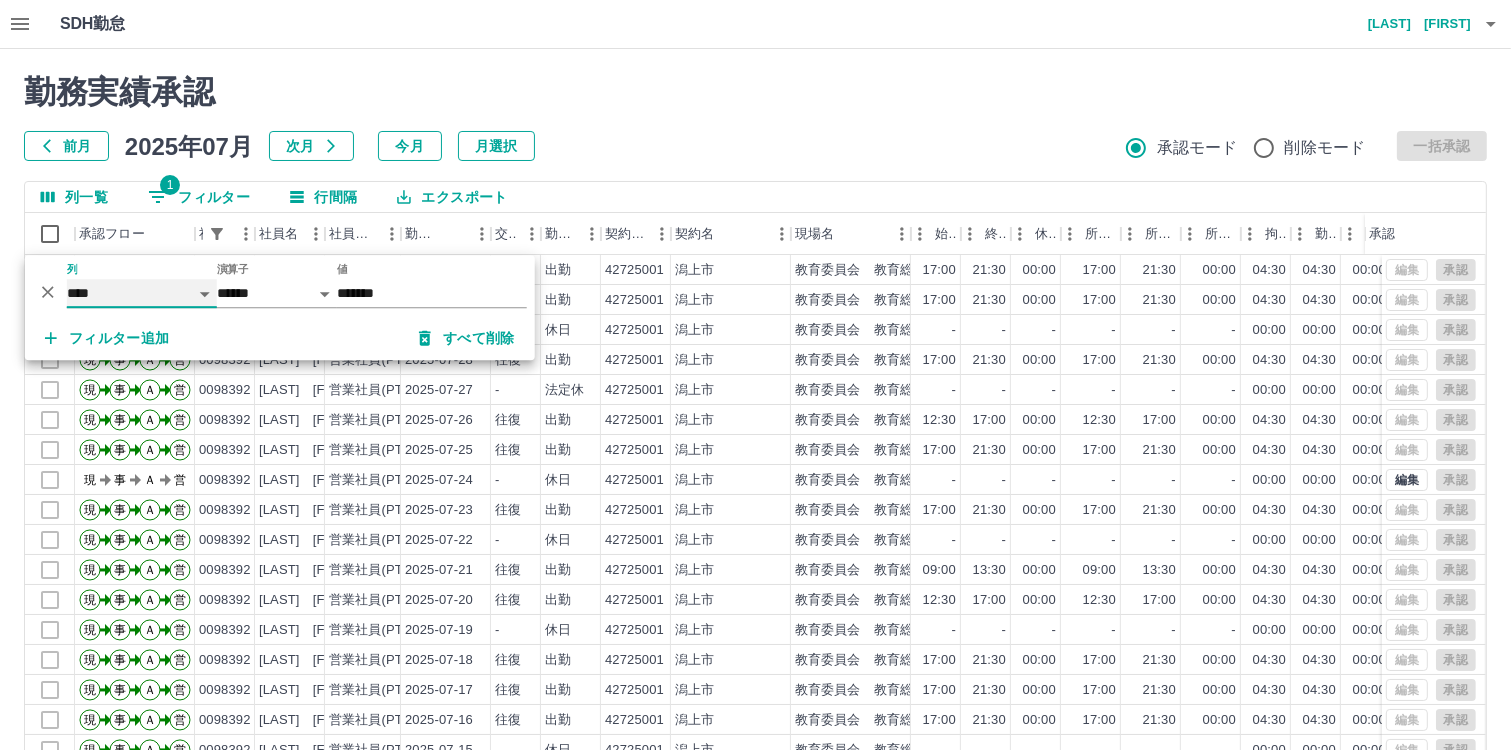 click on "**** *** **** *** *** **** ***** *** *** ** ** ** **** **** **** ** ** *** **** *****" at bounding box center (142, 293) 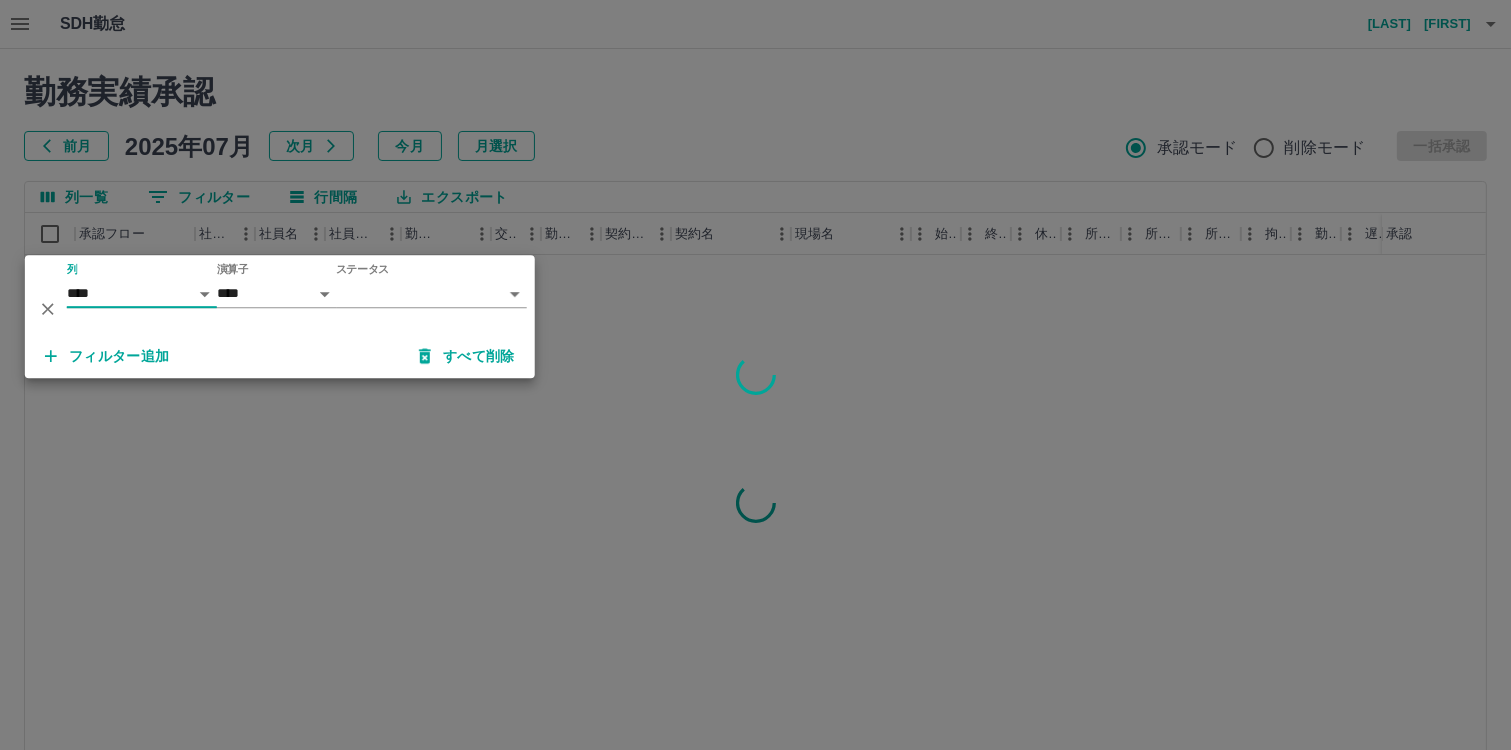 click on "SDH勤怠 [LAST]　[FIRST] 勤務実績承認 前月 2025年07月 次月 今月 月選択 承認モード 削除モード 一括承認 列一覧 0 フィルター 行間隔 エクスポート 承認フロー 社員番号 社員名 社員区分 勤務日 交通費 勤務区分 契約コード 契約名 現場名 始業 終業 休憩 所定開始 所定終業 所定休憩 拘束 勤務 遅刻等 コメント ステータス 承認 ページあたりの行数: 50 ** [NUMBER]～[NUMBER] / [NUMBER] SDH勤怠 *** ** 列 **** *** **** *** *** **** ***** *** *** ** ** ** **** **** **** ** ** *** **** ***** 演算子 **** ****** ステータス ​ ********* フィルター追加 すべて削除" at bounding box center (755, 422) 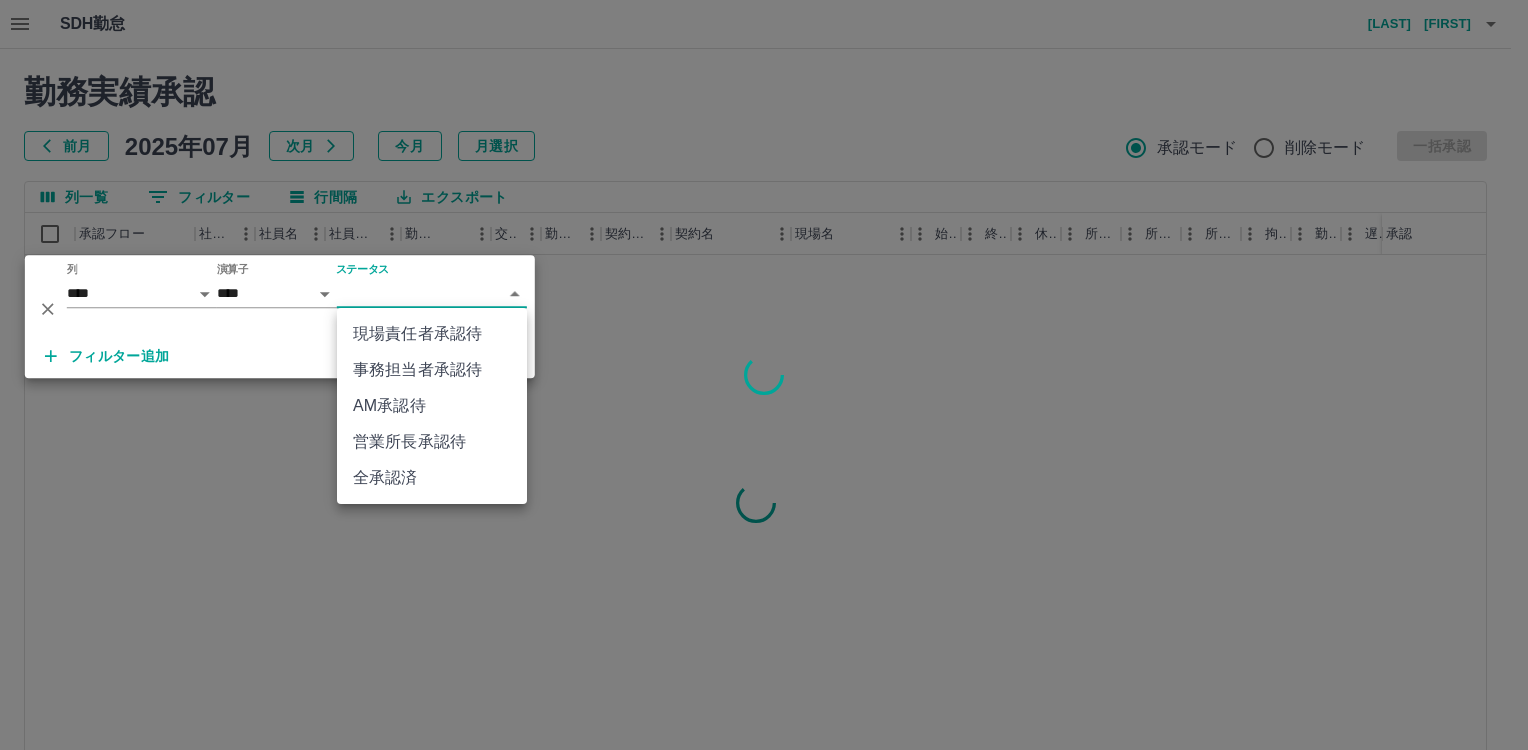 click on "現場責任者承認待" at bounding box center (432, 334) 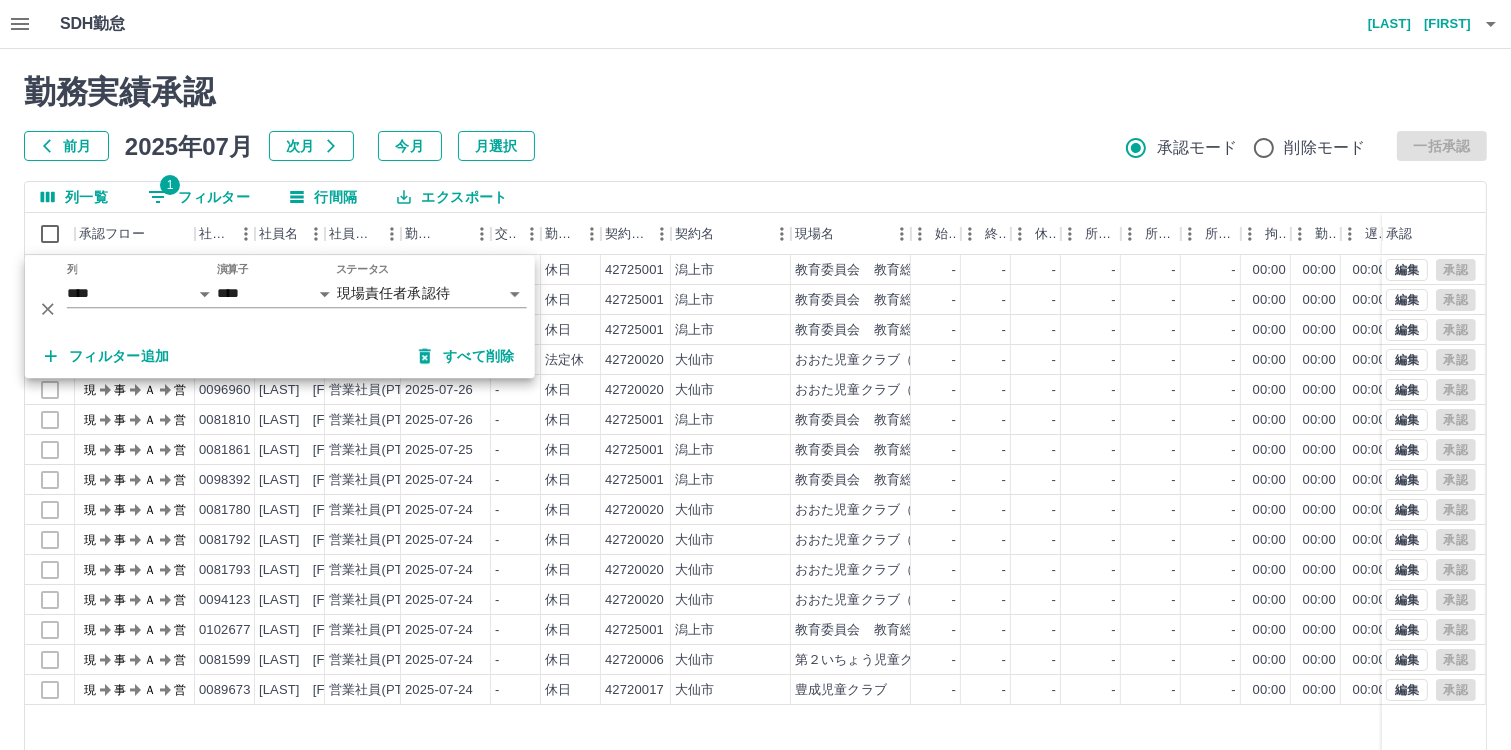 click on "勤務実績承認" at bounding box center (755, 92) 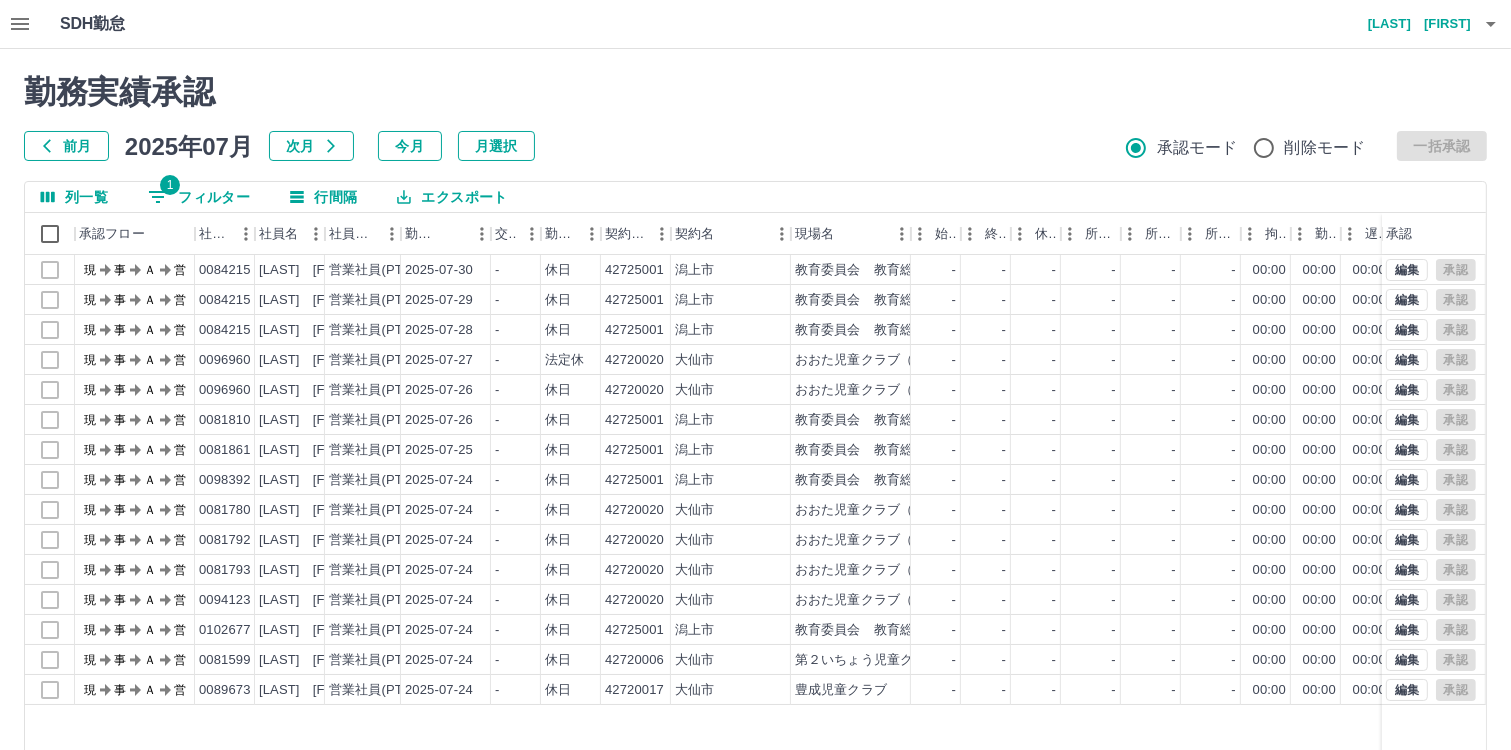 click 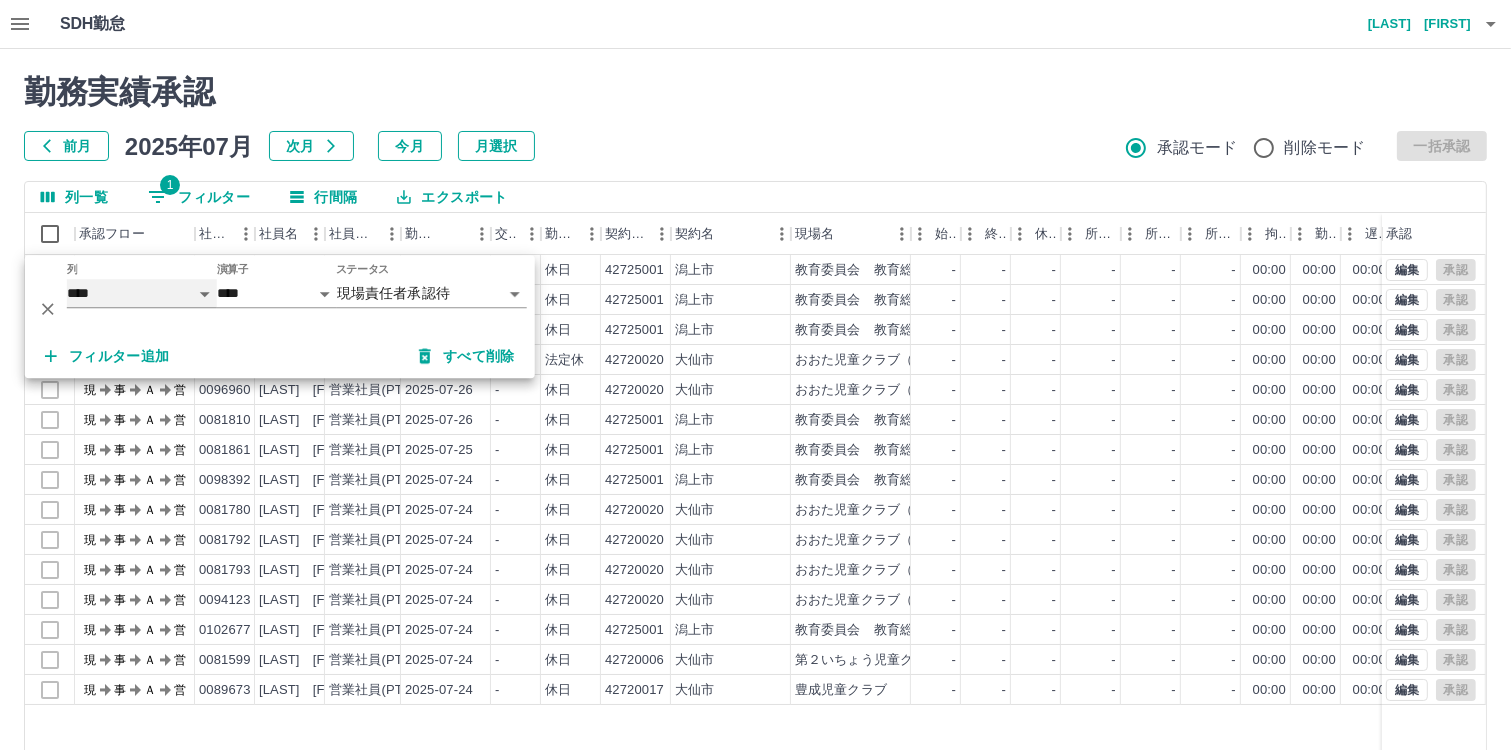 click on "**** *** **** *** *** **** ***** *** *** ** ** ** **** **** **** ** ** *** **** *****" at bounding box center (142, 293) 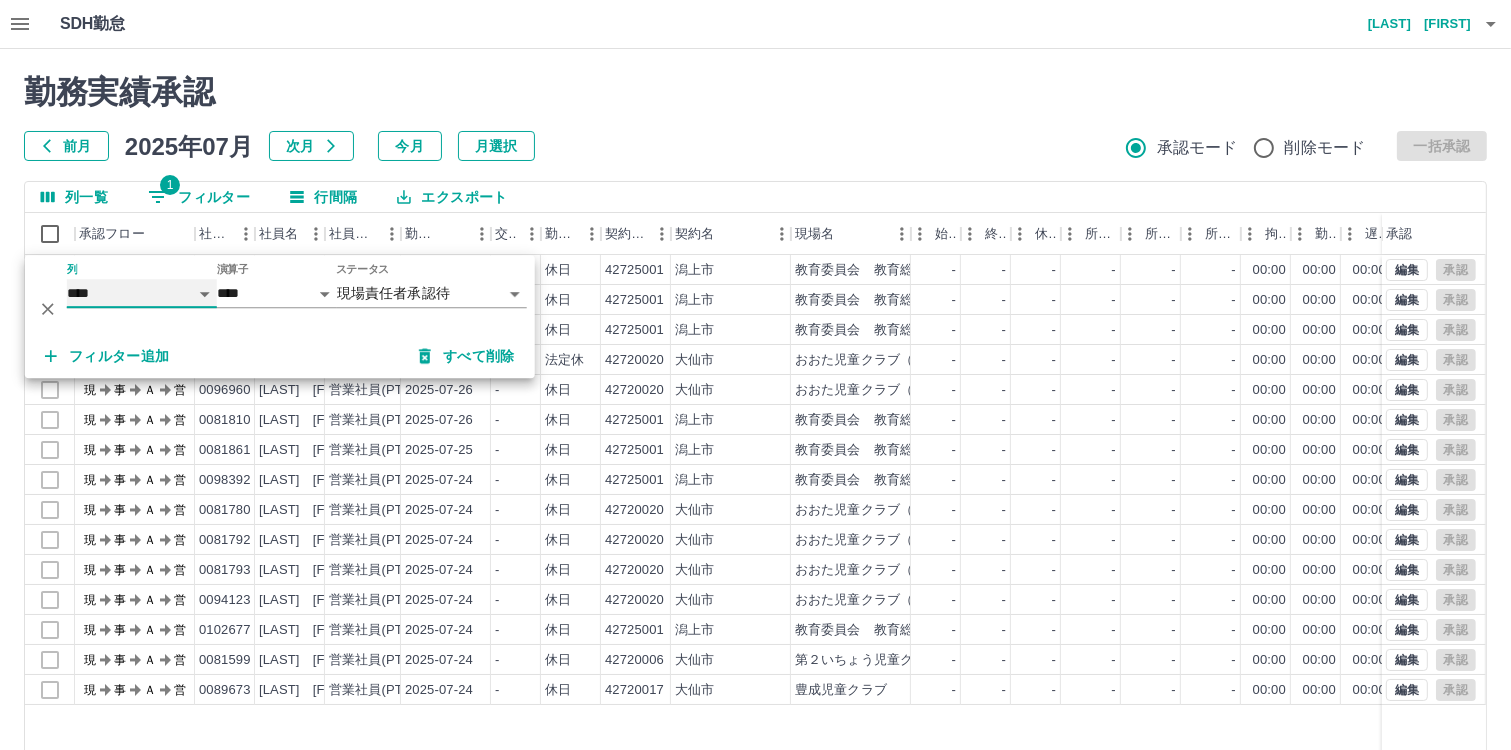 click on "**** *** **** *** *** **** ***** *** *** ** ** ** **** **** **** ** ** *** **** *****" at bounding box center (142, 293) 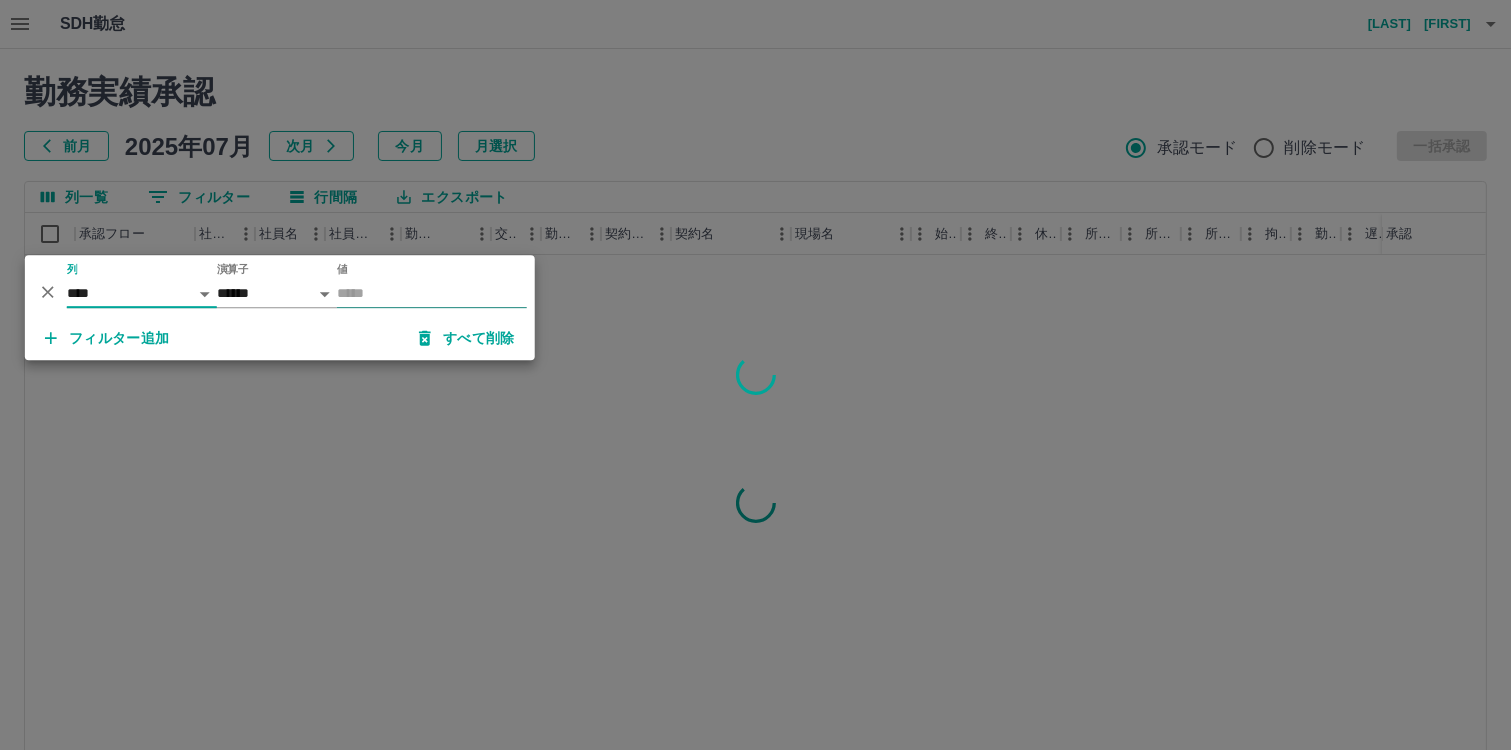 click on "値" at bounding box center (432, 293) 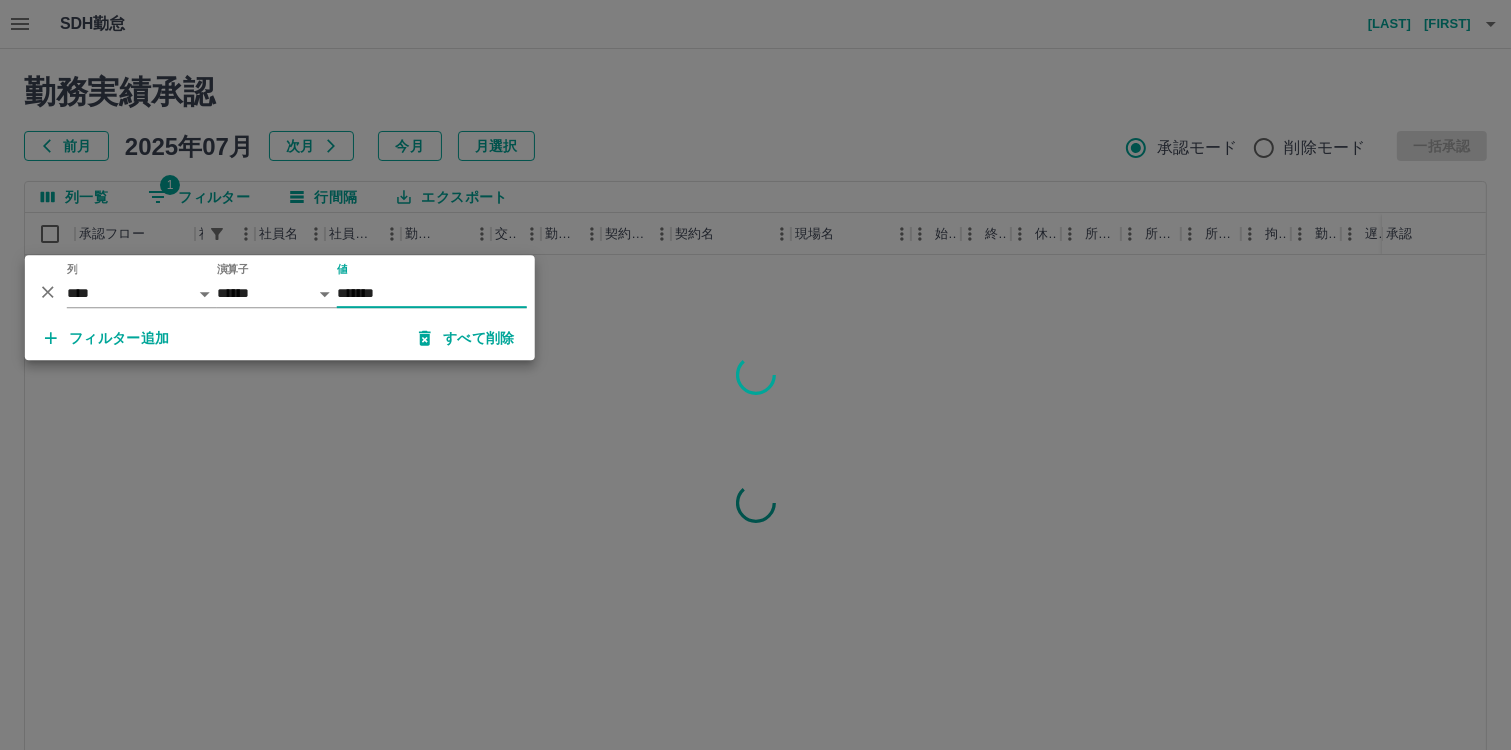 type on "*******" 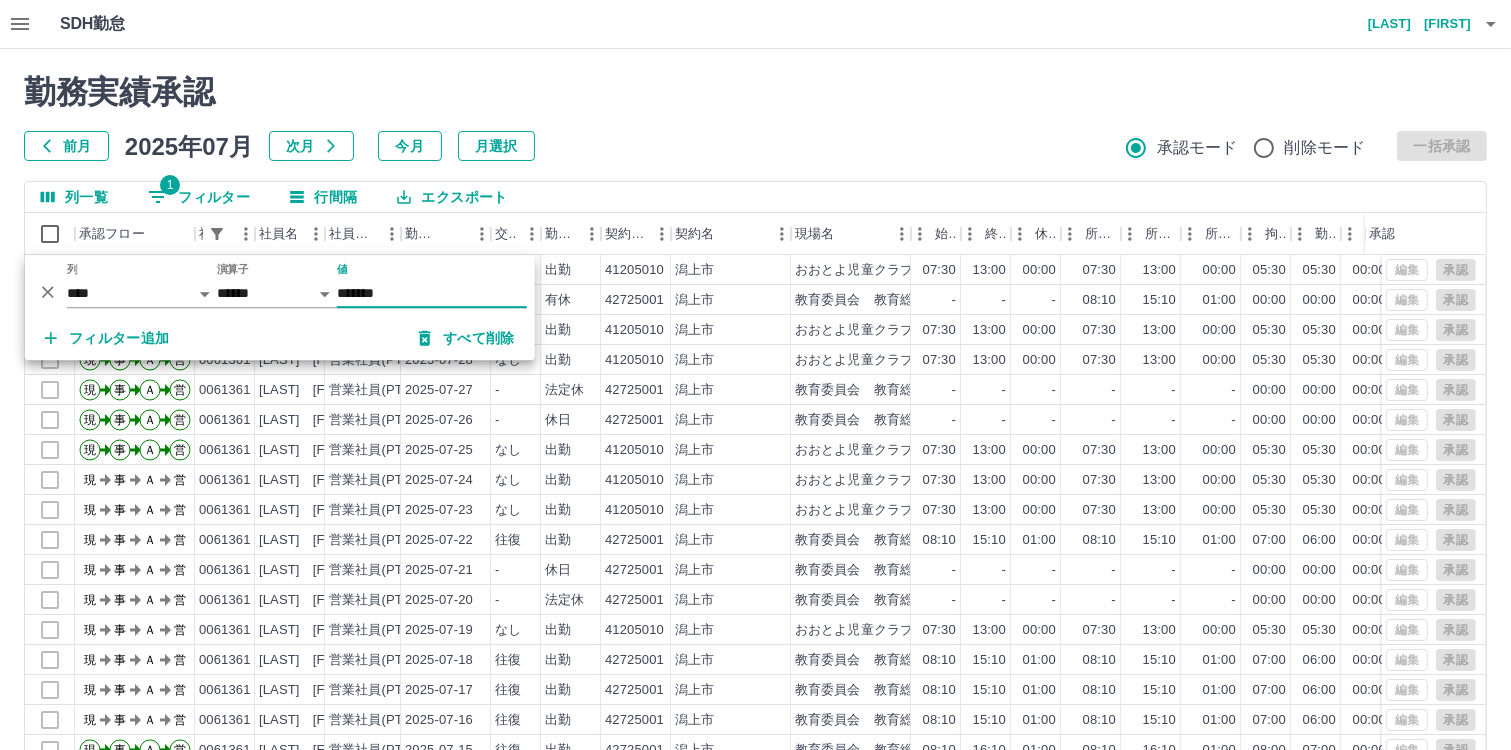 click on "前月 2025年07月 次月 今月 月選択 承認モード 削除モード 一括承認" at bounding box center [755, 146] 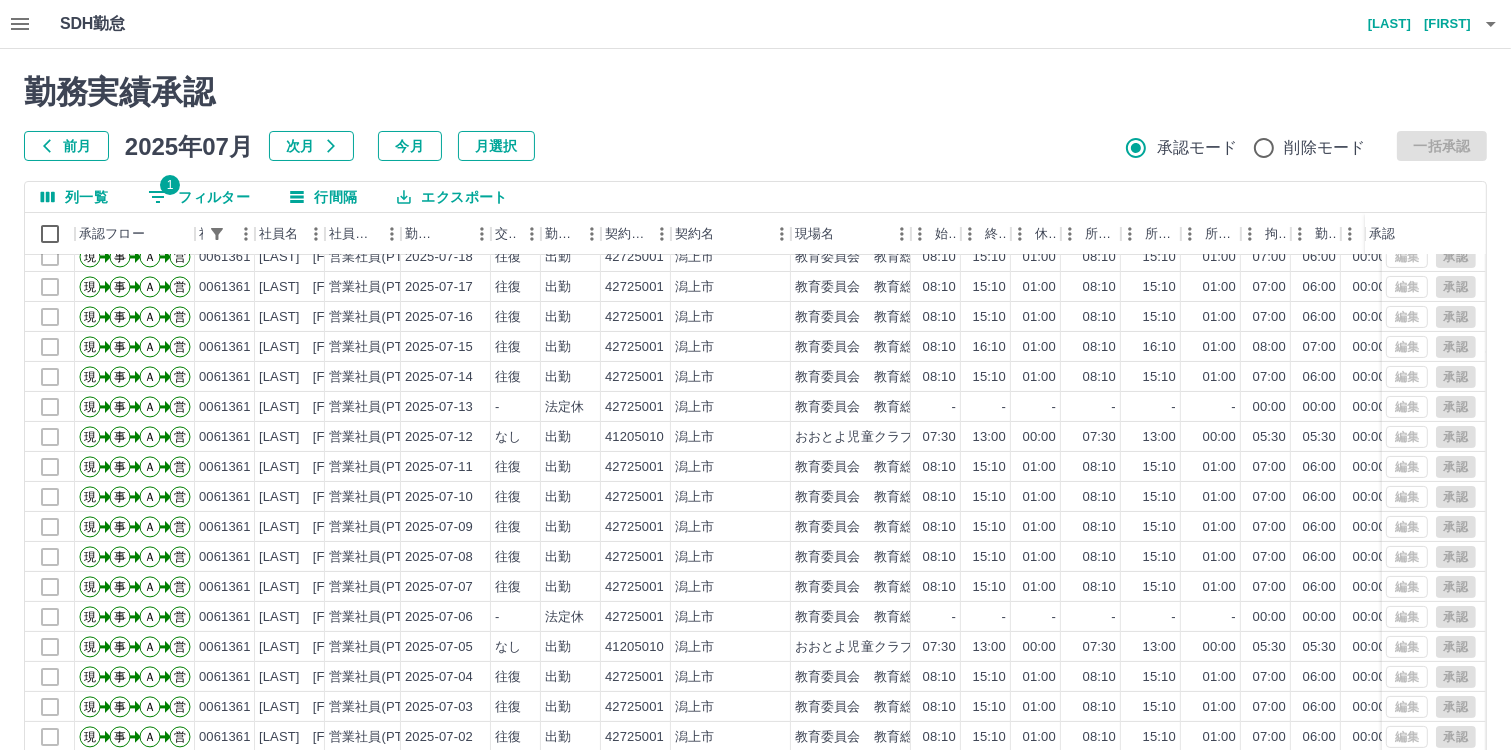 scroll, scrollTop: 432, scrollLeft: 0, axis: vertical 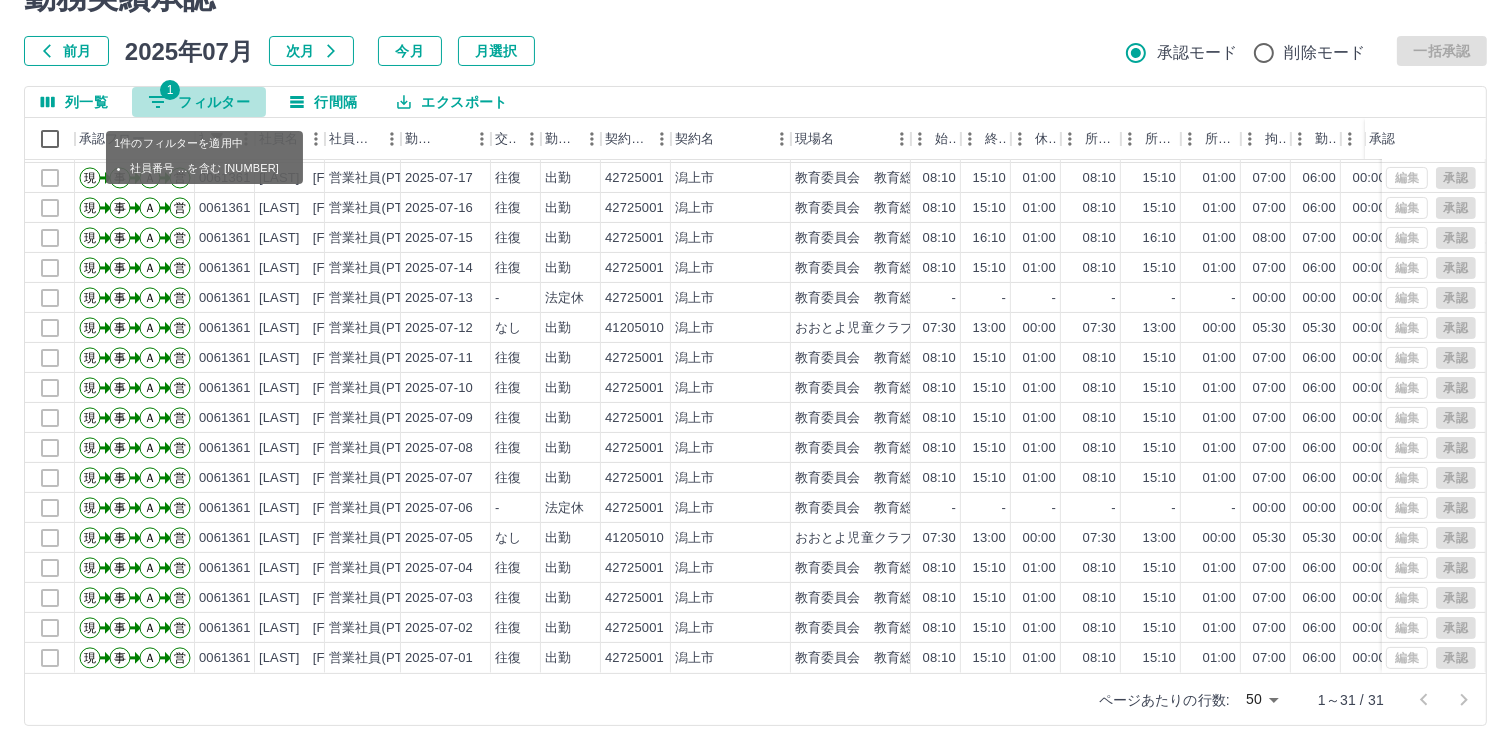 click 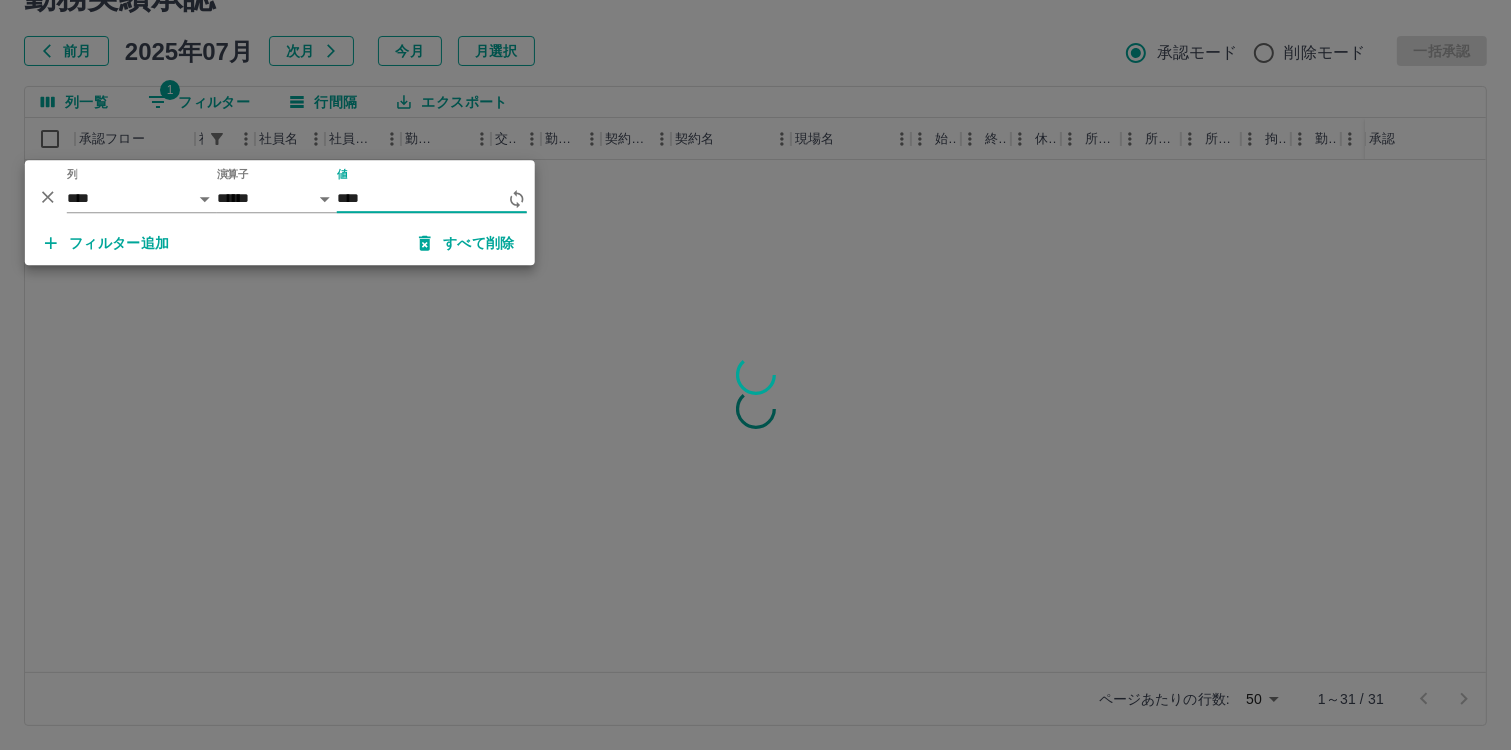 scroll, scrollTop: 0, scrollLeft: 0, axis: both 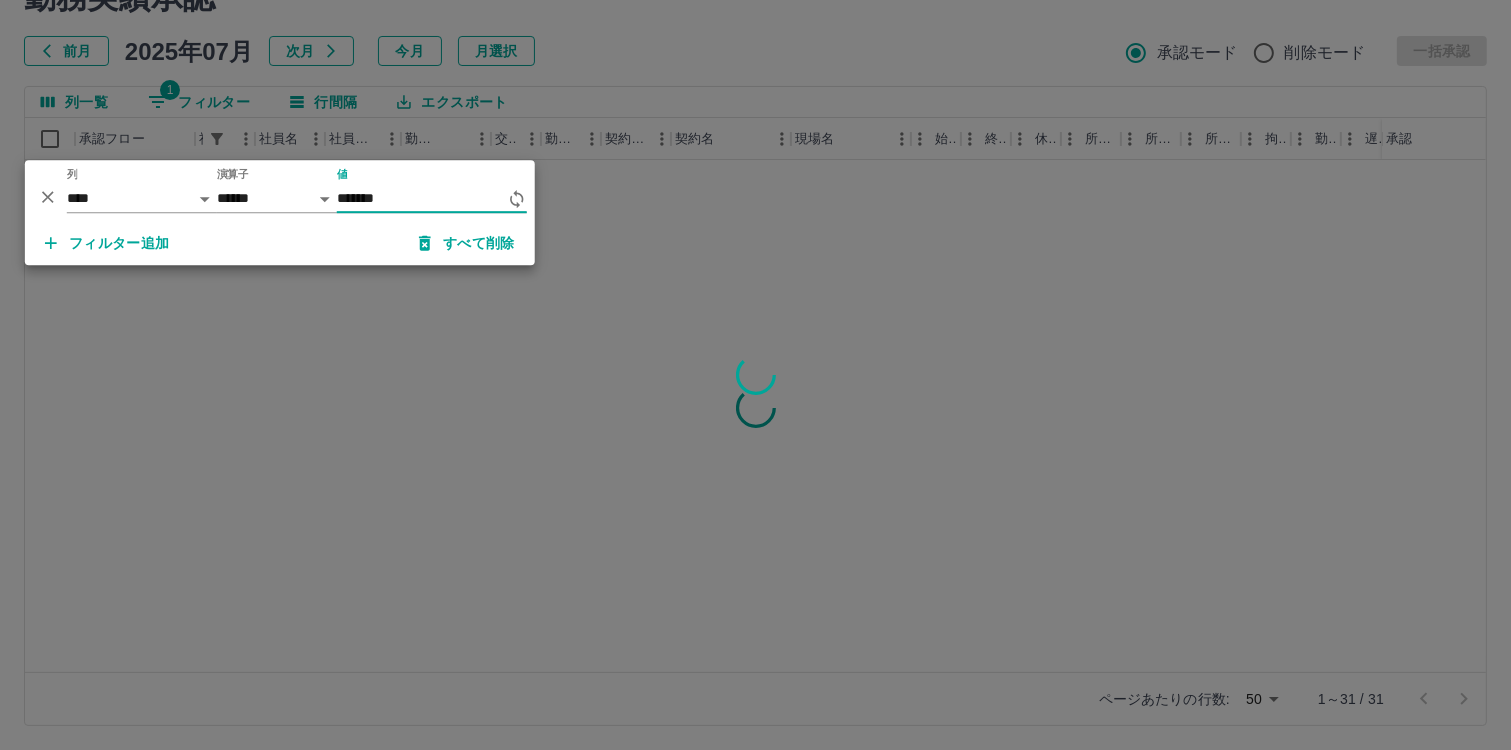 type on "*******" 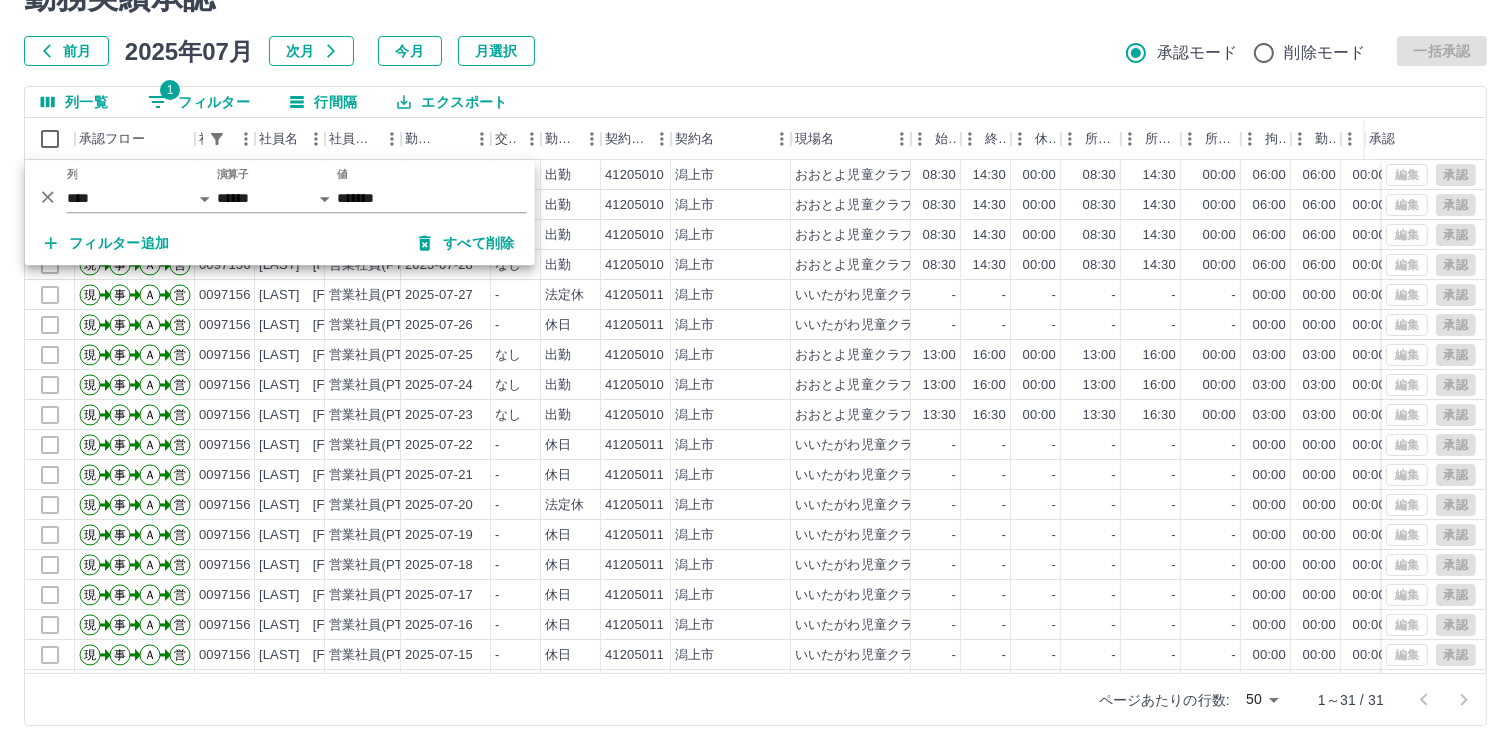 click on "前月 2025年07月 次月 今月 月選択 承認モード 削除モード 一括承認" at bounding box center (755, 51) 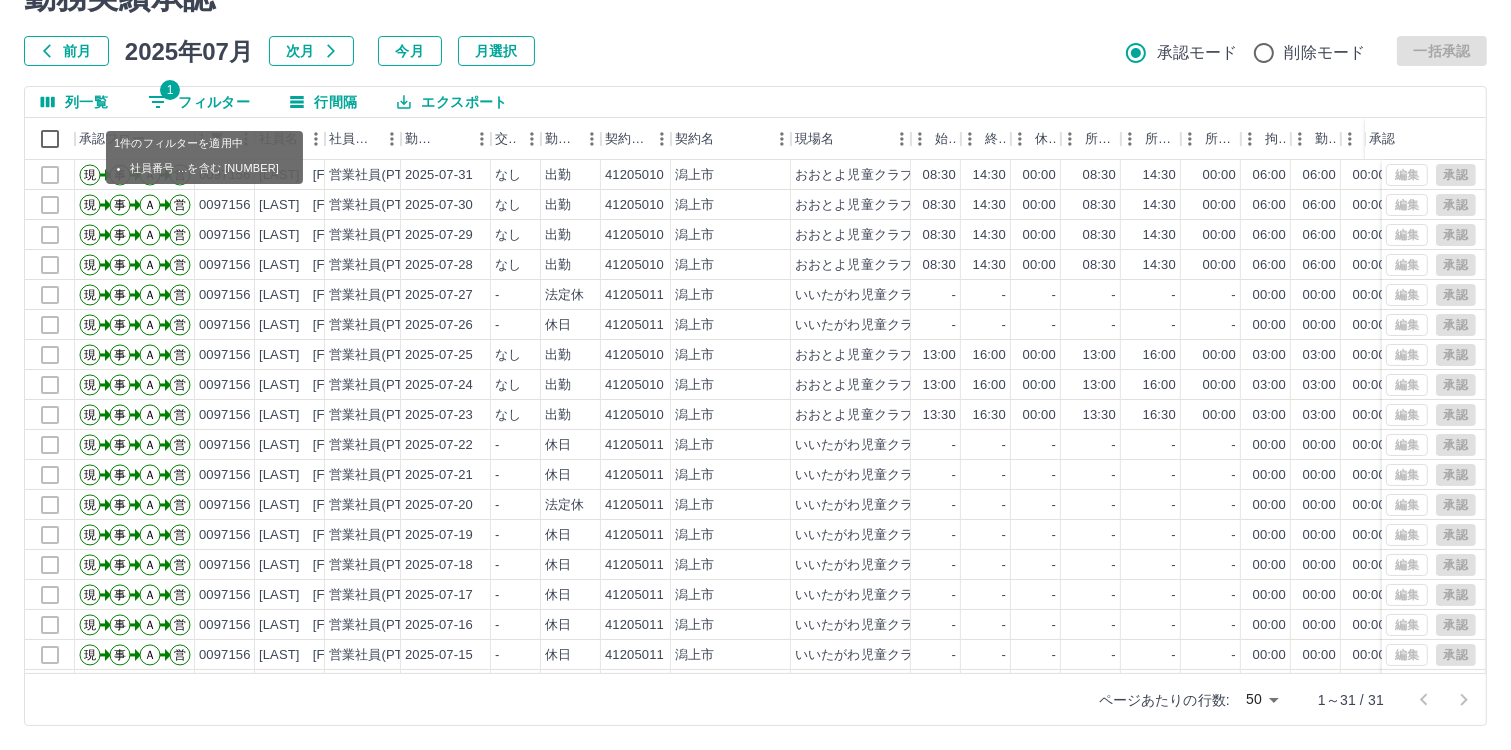 click on "1" at bounding box center [170, 90] 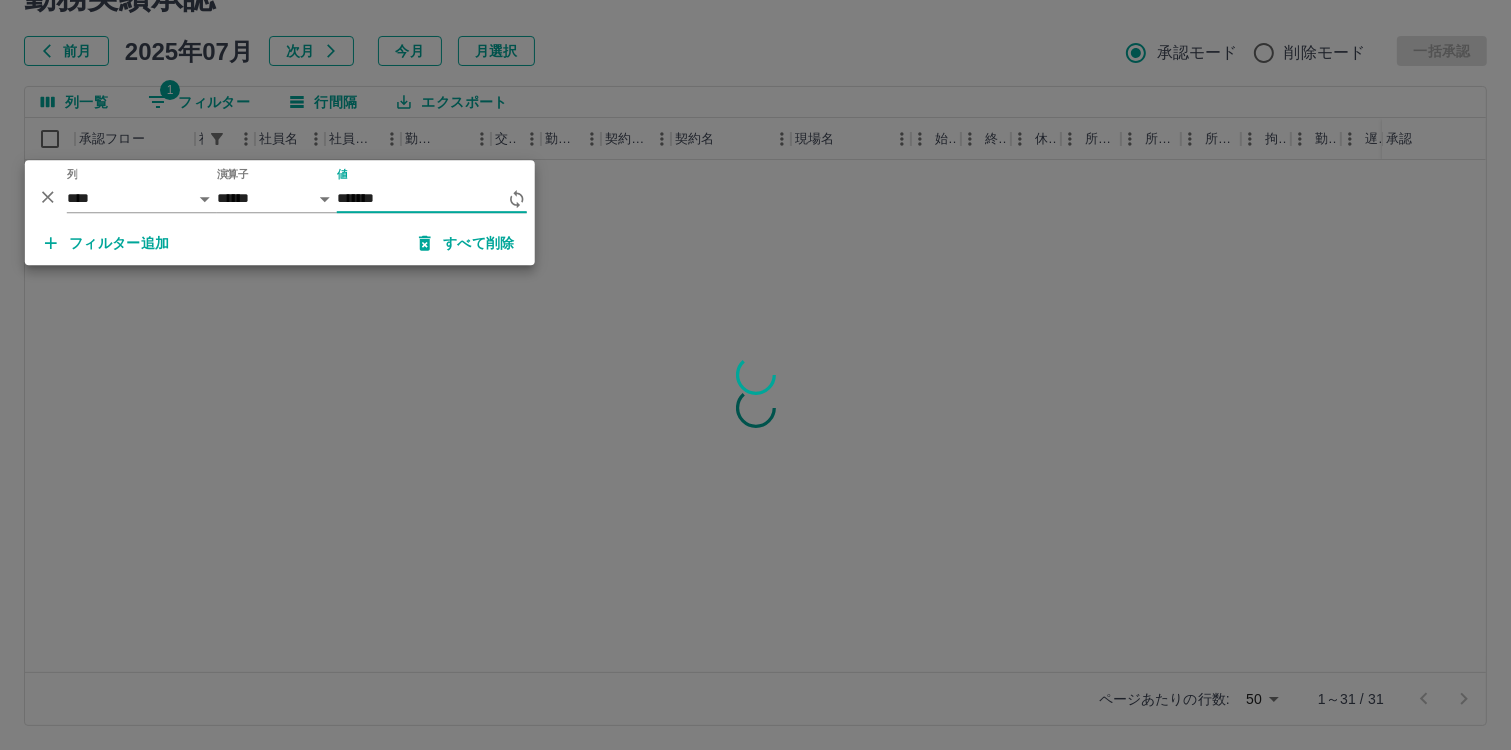 type on "*******" 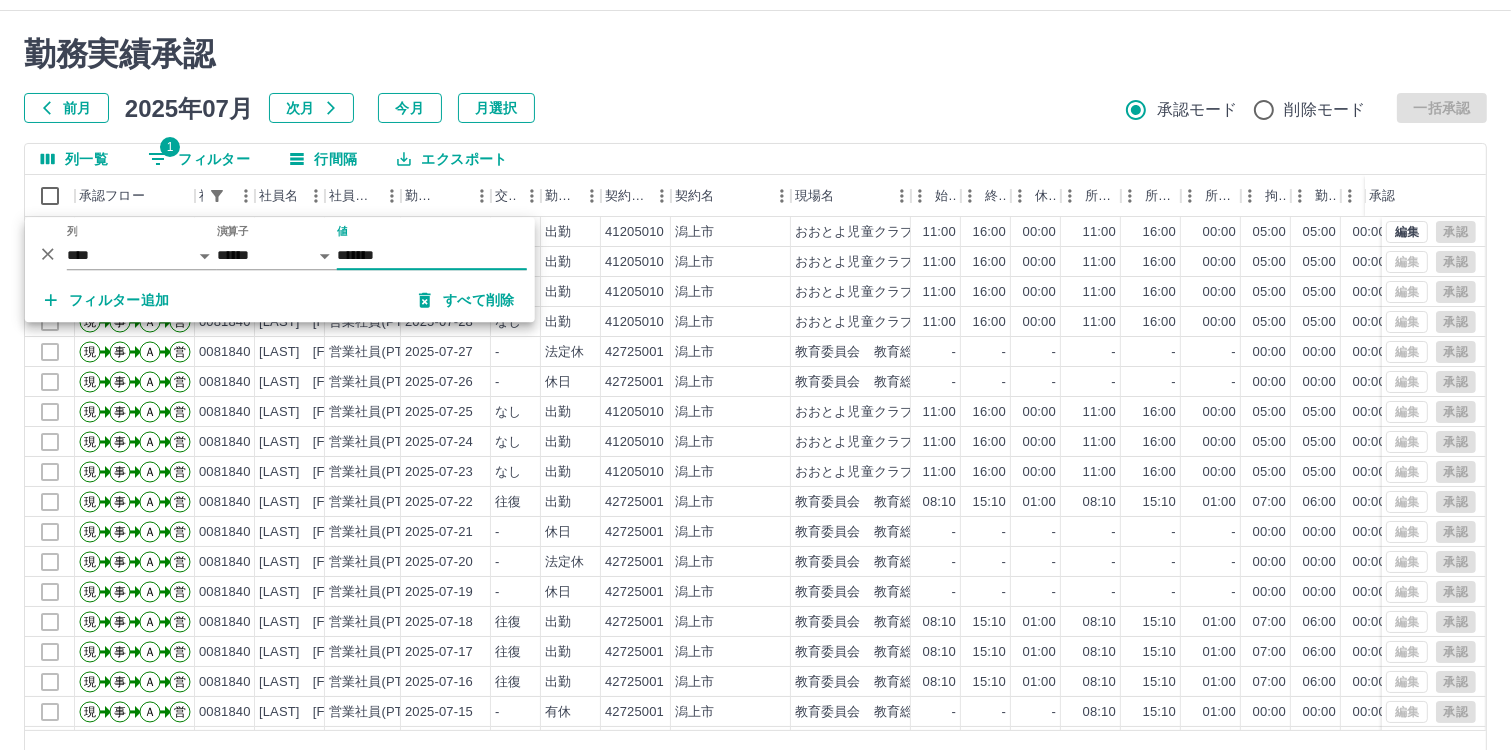 scroll, scrollTop: 0, scrollLeft: 0, axis: both 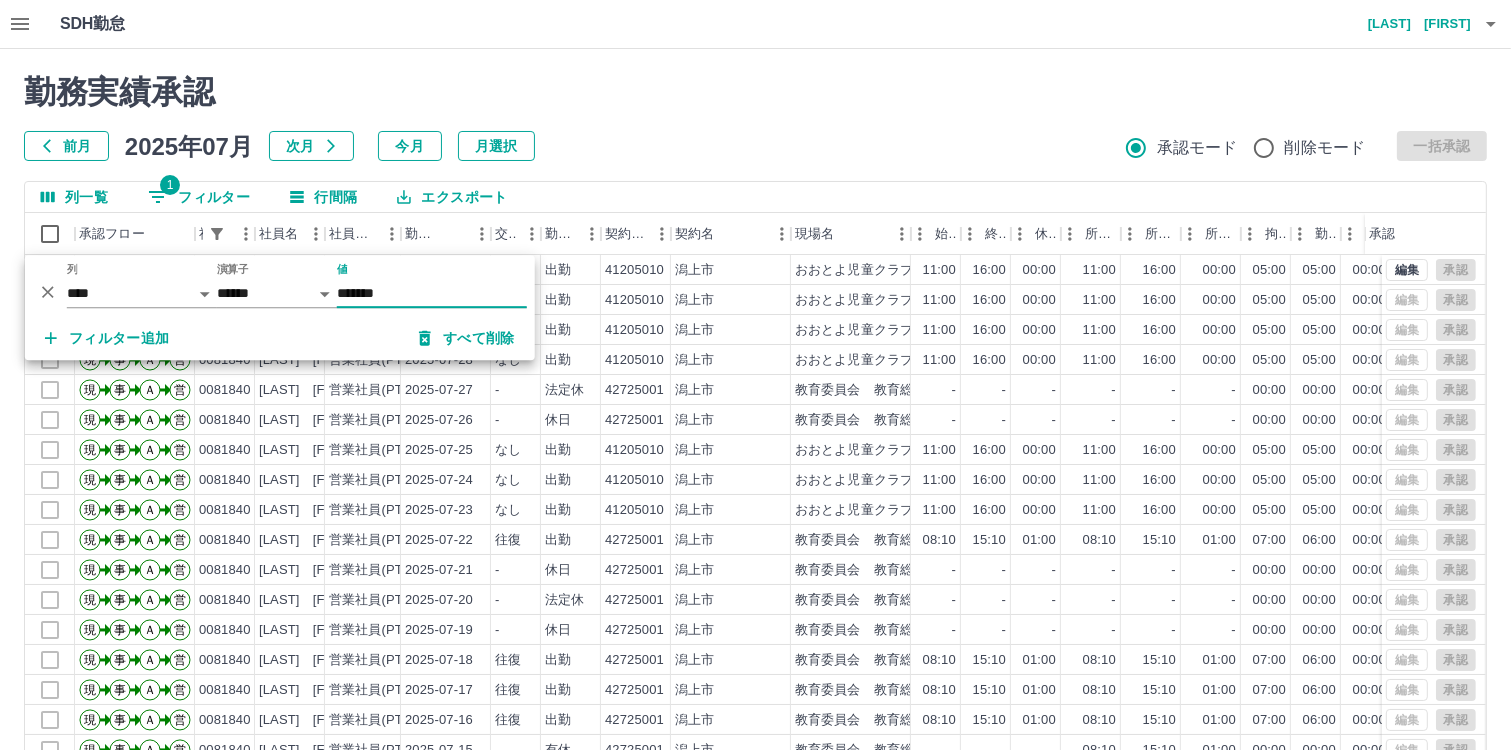 click on "勤務実績承認 前月 2025年07月 次月 今月 月選択 承認モード 削除モード 一括承認" at bounding box center [755, 117] 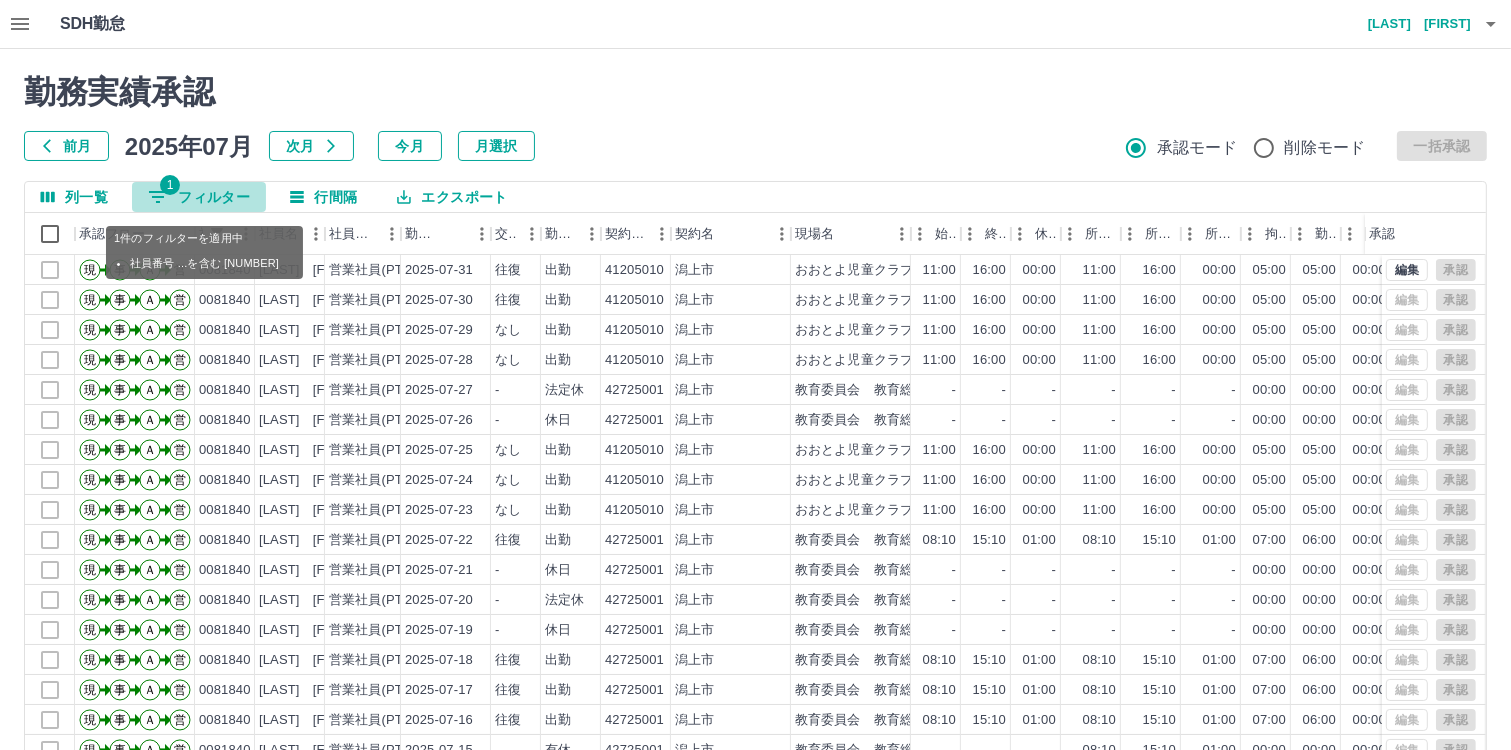 click 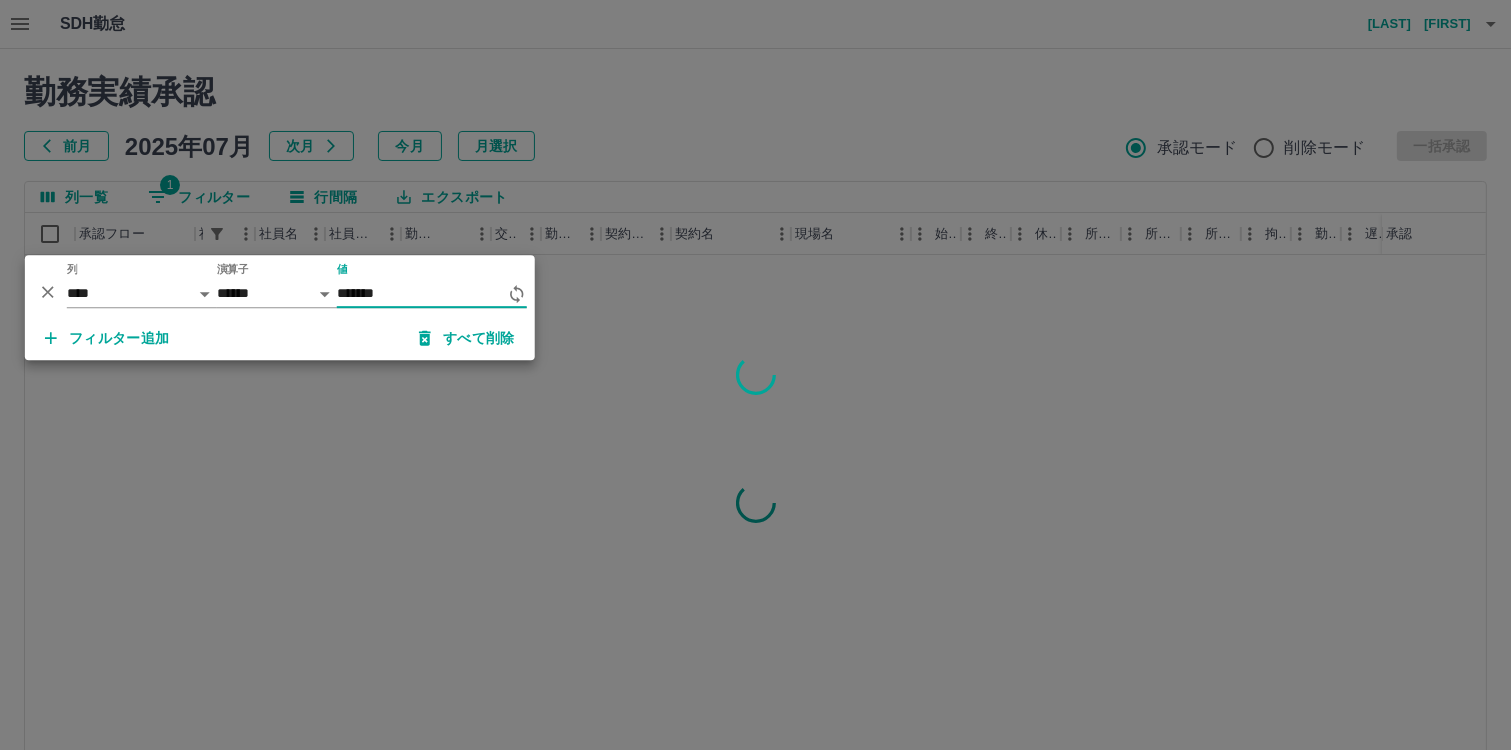 type on "*******" 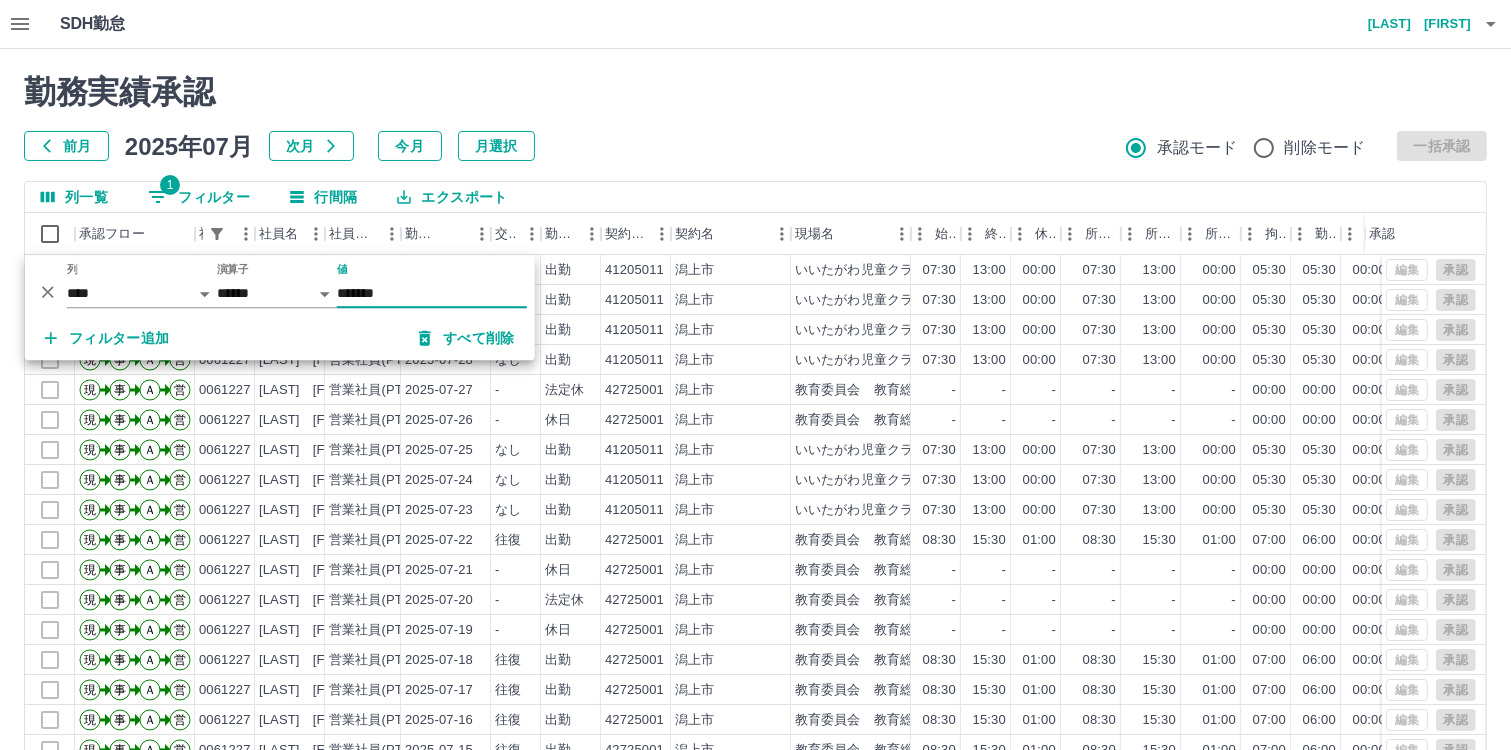 click on "勤務実績承認 前月 2025年07月 次月 今月 月選択 承認モード 削除モード 一括承認 列一覧 1 フィルター 行間隔 エクスポート 承認フロー 社員番号 社員名 社員区分 勤務日 交通費 勤務区分 契約コード 契約名 現場名 始業 終業 休憩 所定開始 所定終業 所定休憩 拘束 勤務 遅刻等 コメント ステータス 承認 現 事 Ａ 営 [NUMBER] [LAST]　[FIRST] 営業社員(PT契約) [DATE] 往復 出勤 [NUMBER] [CITY] いいたがわ児童クラブ [TIME] [TIME] [TIME] [TIME] [TIME] [TIME] [TIME] [TIME] [TIME] 全承認済 現 事 Ａ 営 [NUMBER] [LAST]　[FIRST] 営業社員(PT契約) [DATE] なし 出勤 [NUMBER] [CITY] いいたがわ児童クラブ [TIME] [TIME] [TIME] [TIME] [TIME] [TIME] [TIME] [TIME] [TIME] 全承認済 現 事 Ａ 営 [NUMBER] [LAST]　[FIRST] 営業社員(PT契約) [DATE] なし 出勤 [NUMBER] [CITY] いいたがわ児童クラブ [TIME] [TIME] [TIME] [TIME] [TIME] [TIME] [TIME] [TIME] [TIME] 全承認済 現" at bounding box center [755, 447] 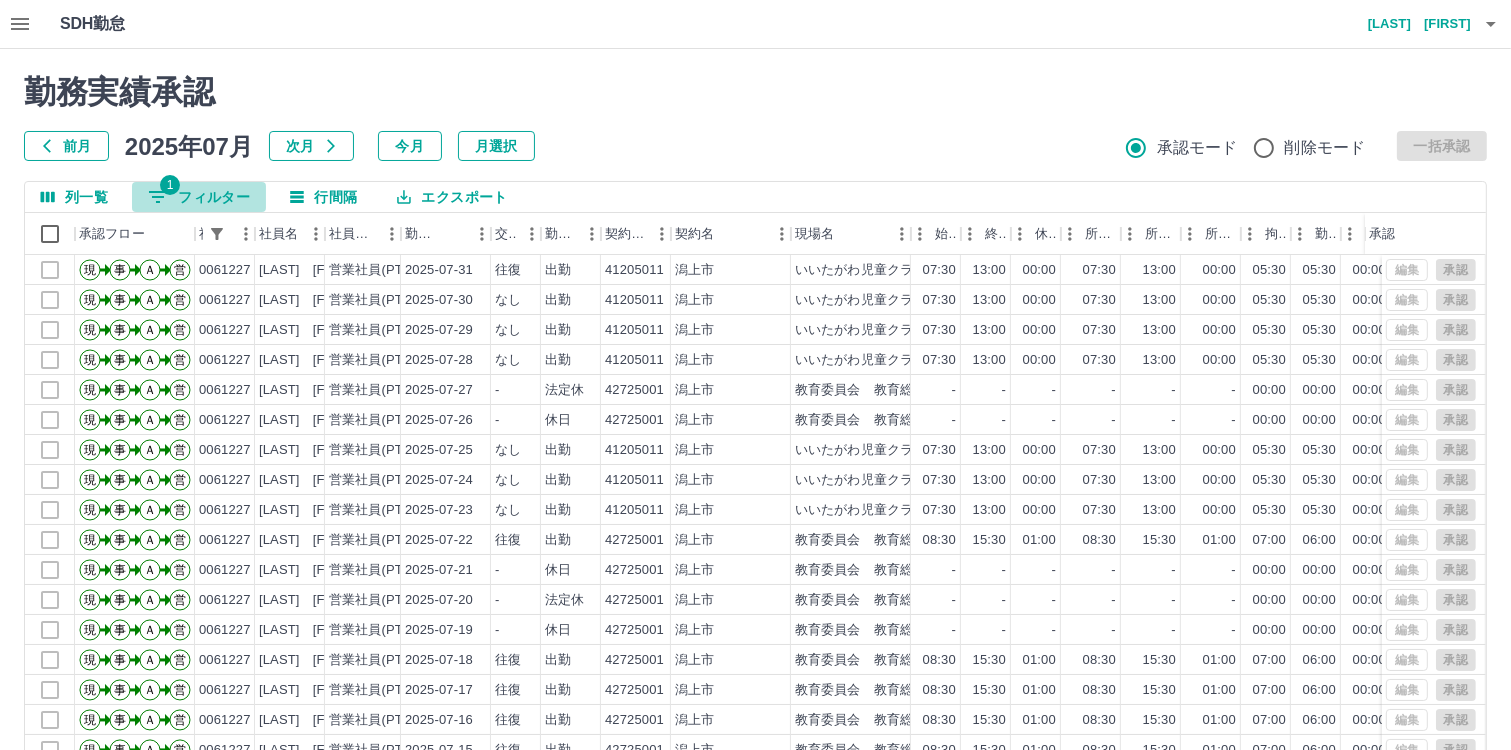 click 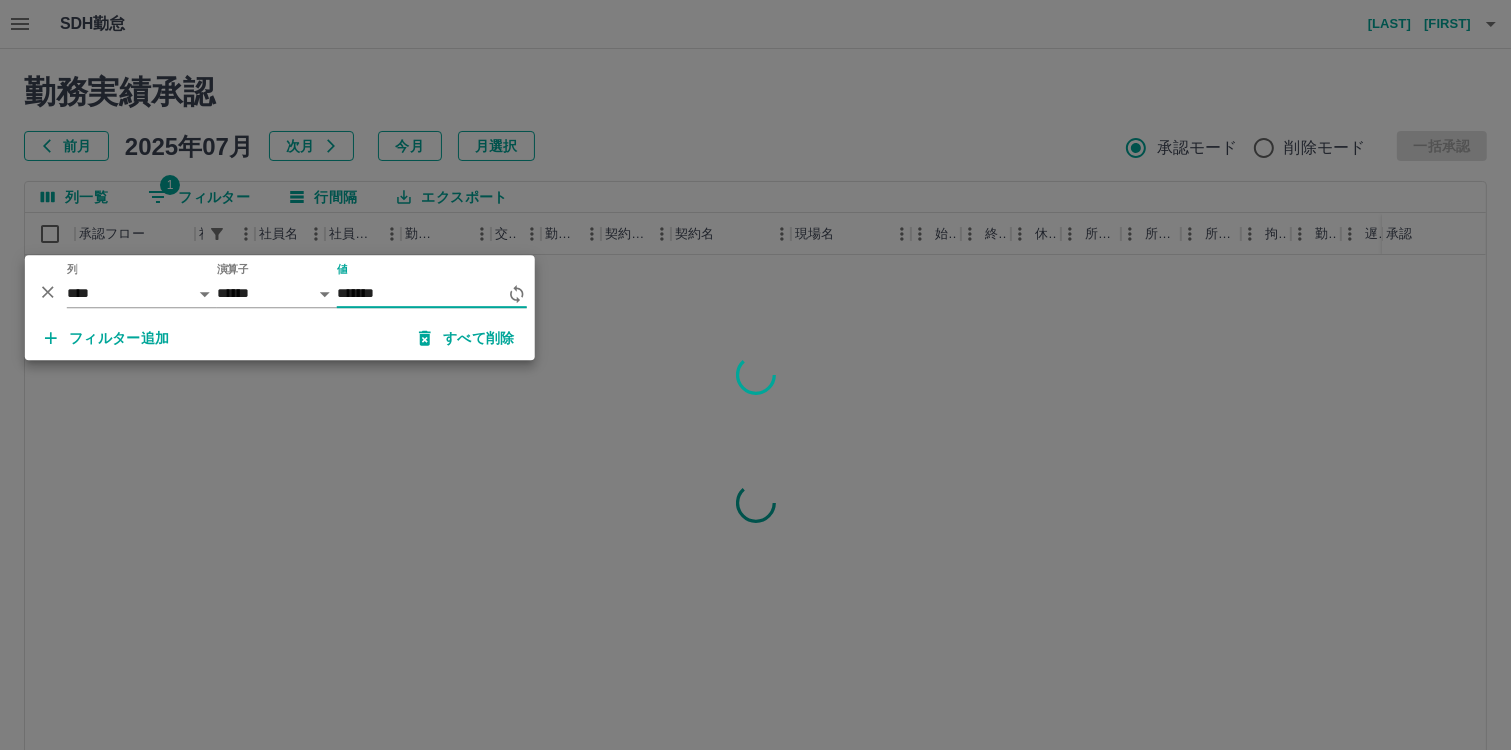 type on "*******" 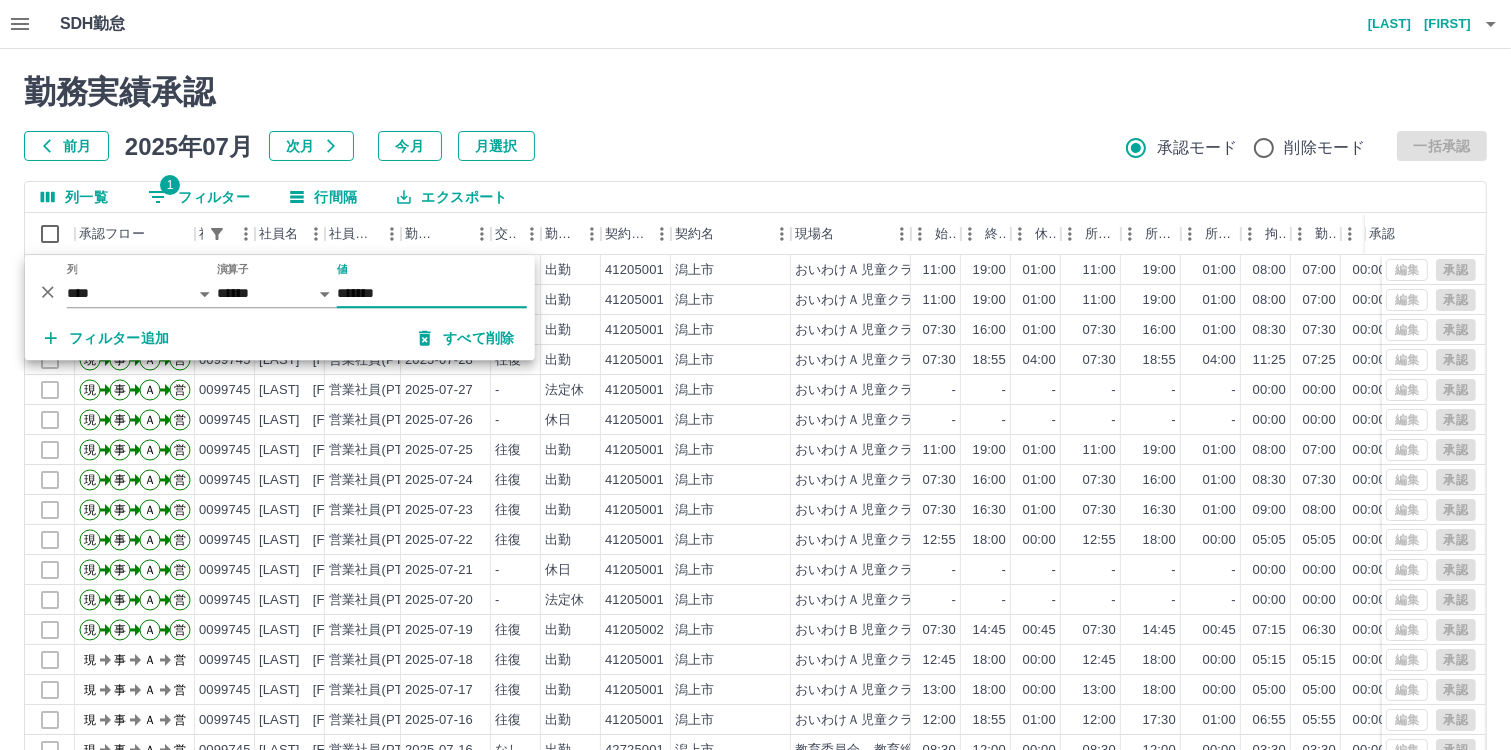 click on "前月 2025年07月 次月 今月 月選択 承認モード 削除モード 一括承認" at bounding box center (755, 146) 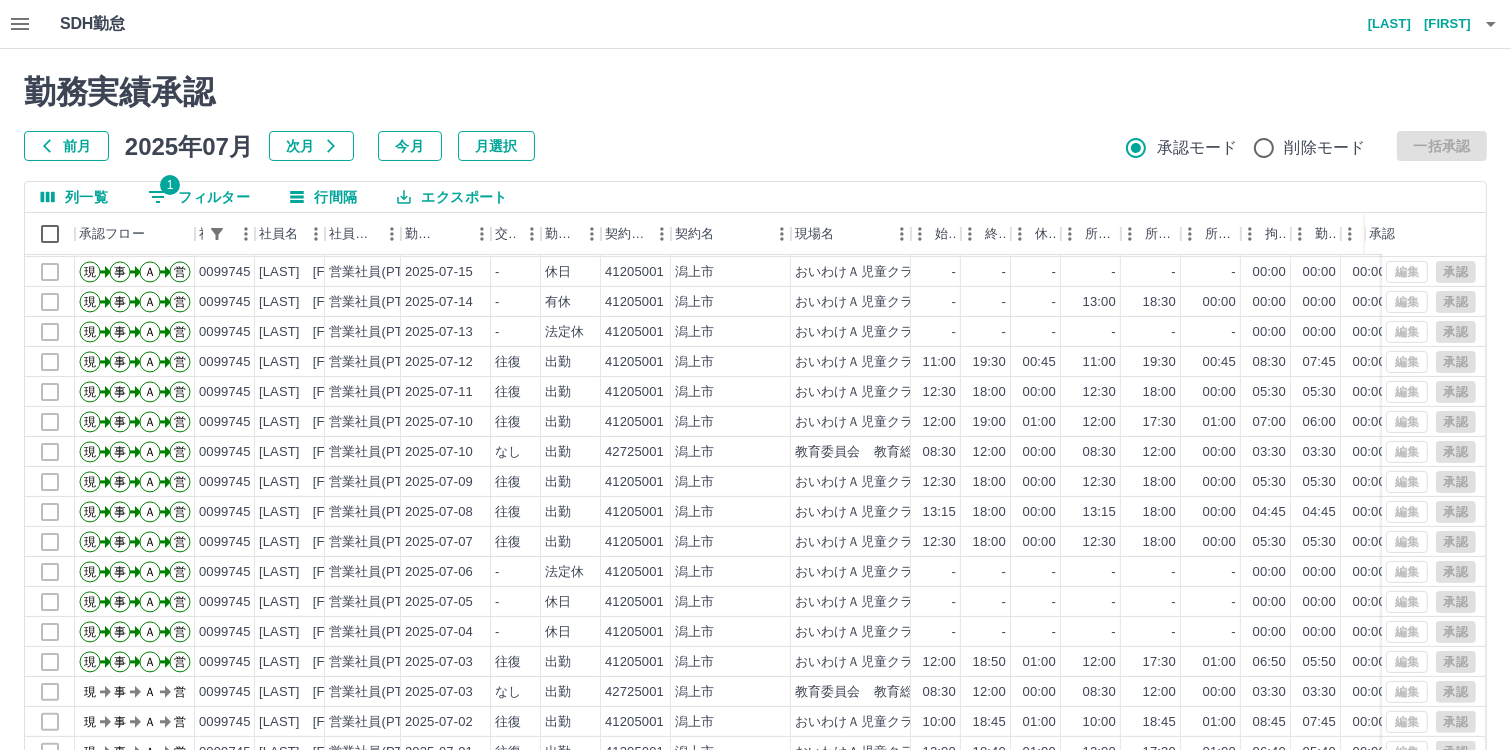 scroll, scrollTop: 552, scrollLeft: 0, axis: vertical 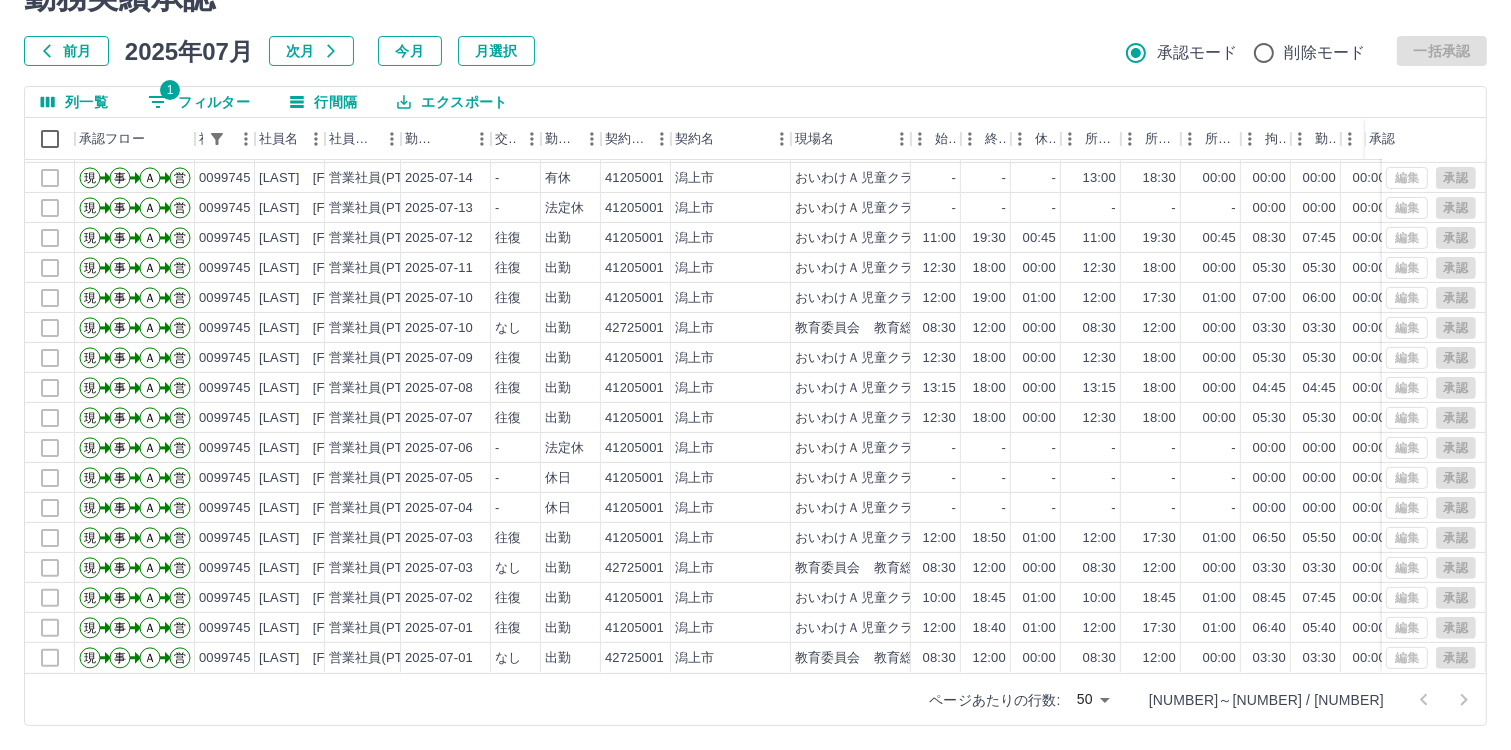click 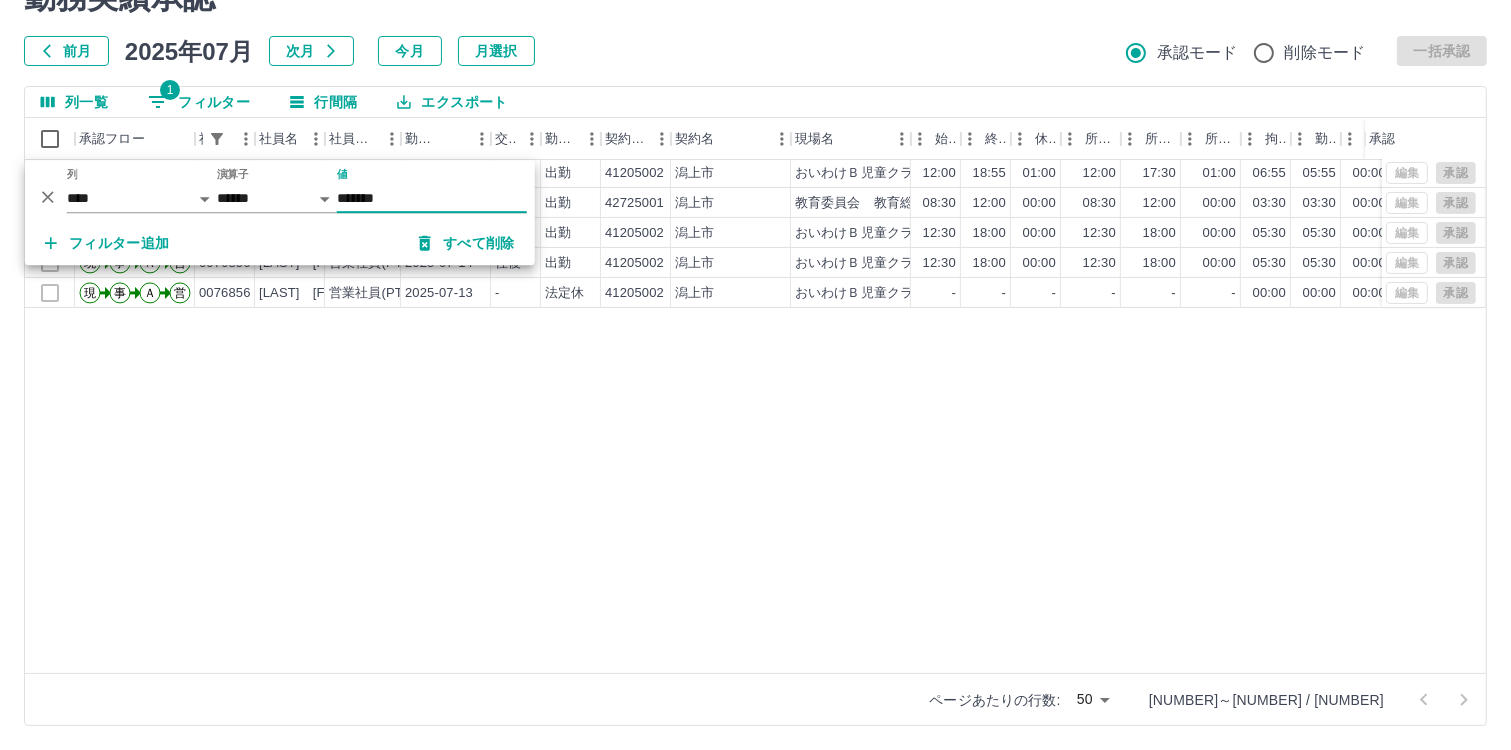 scroll, scrollTop: 0, scrollLeft: 0, axis: both 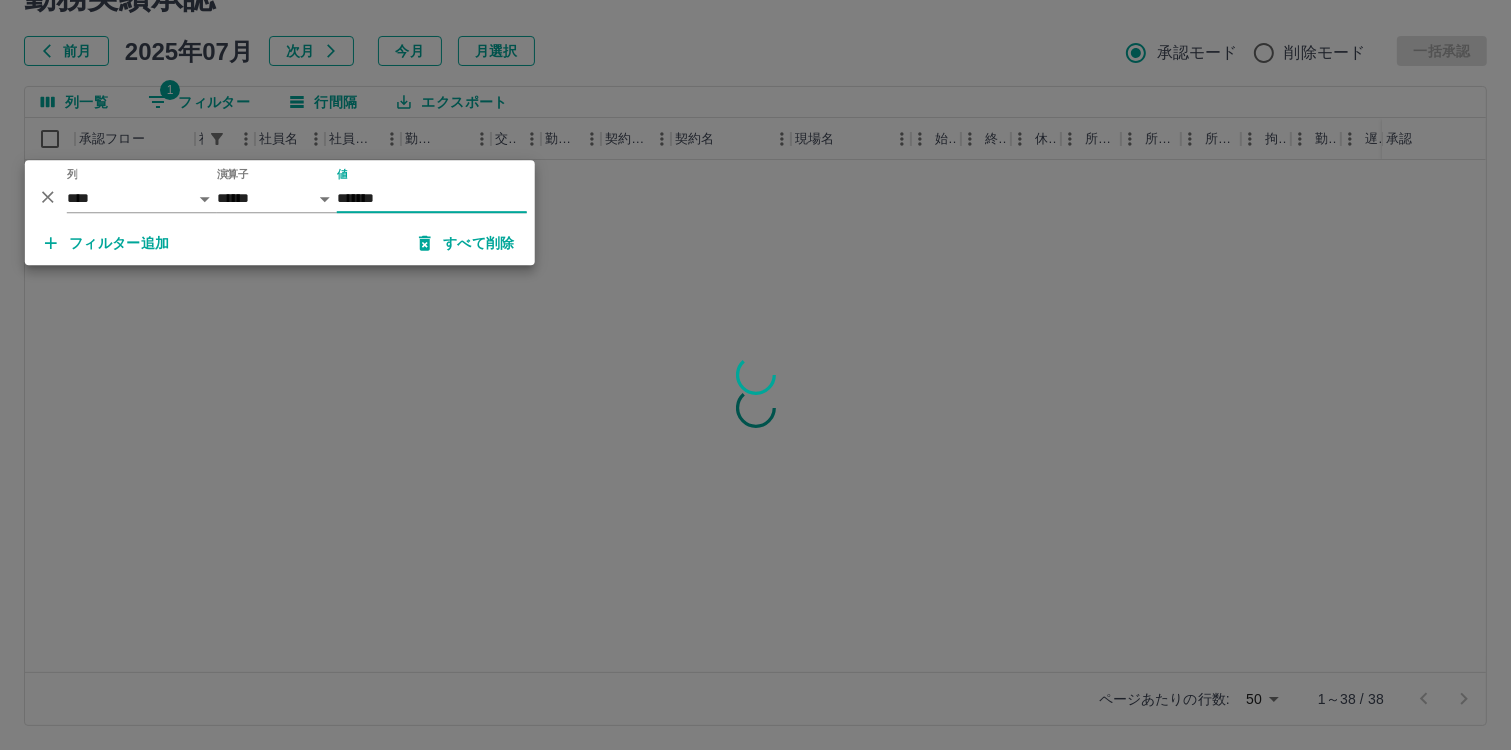 type on "*******" 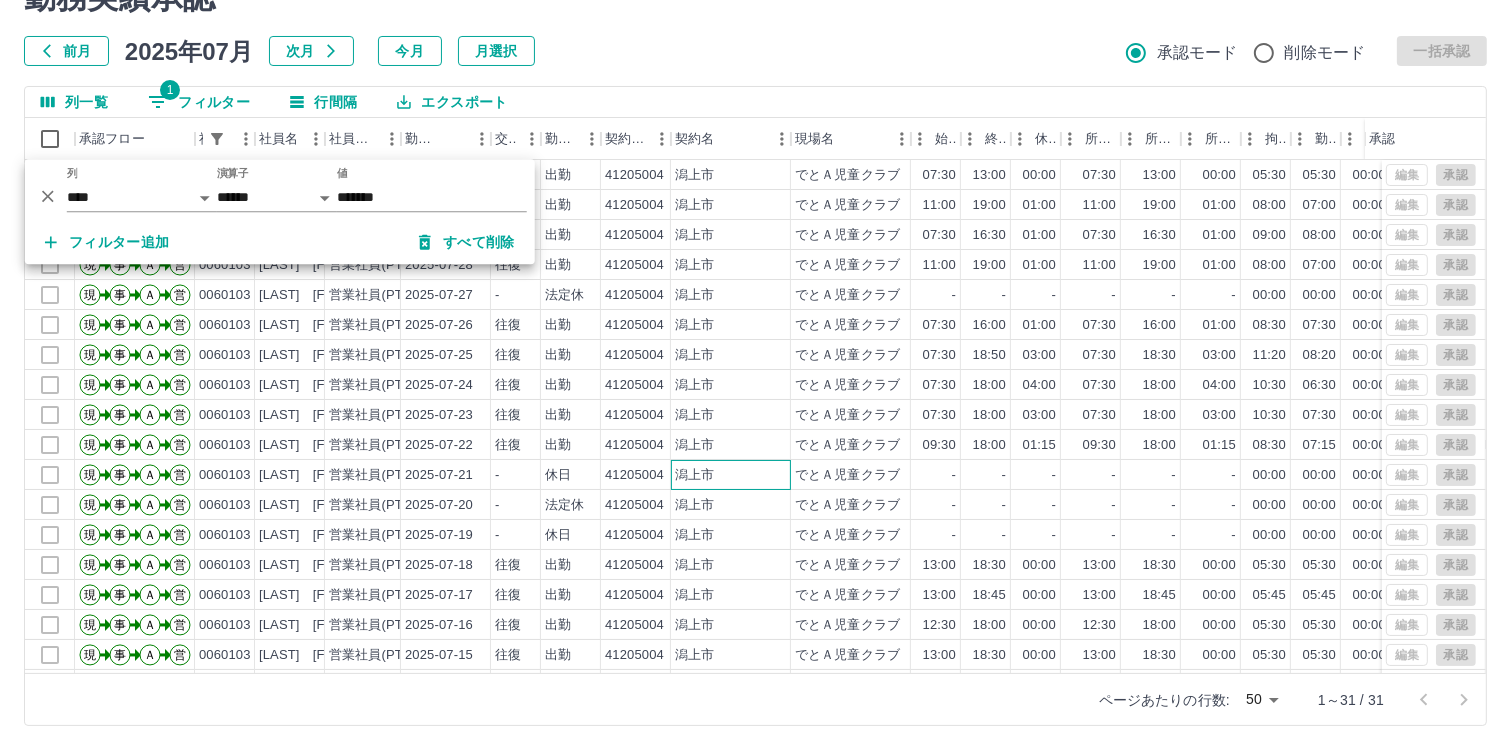 scroll, scrollTop: 0, scrollLeft: 0, axis: both 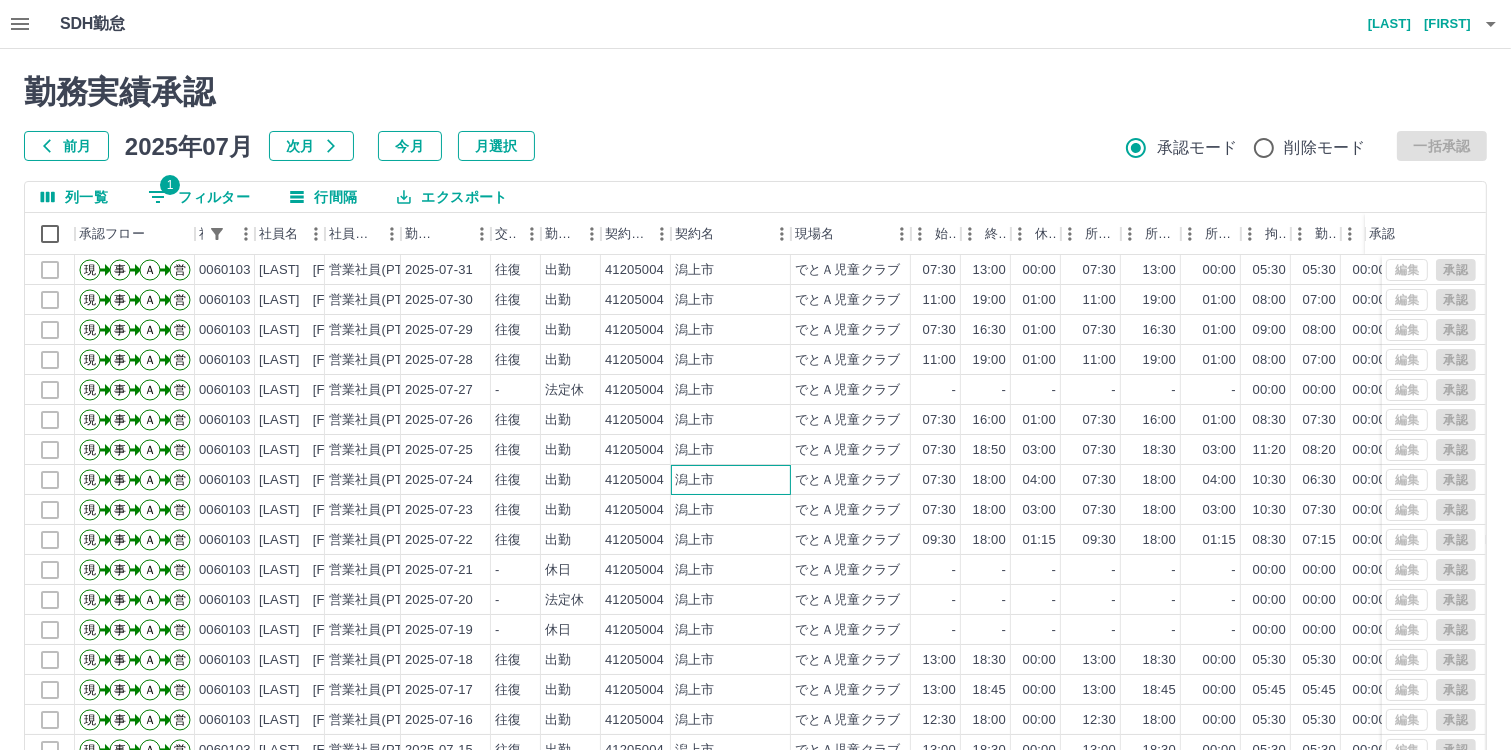 click on "潟上市" at bounding box center (694, 480) 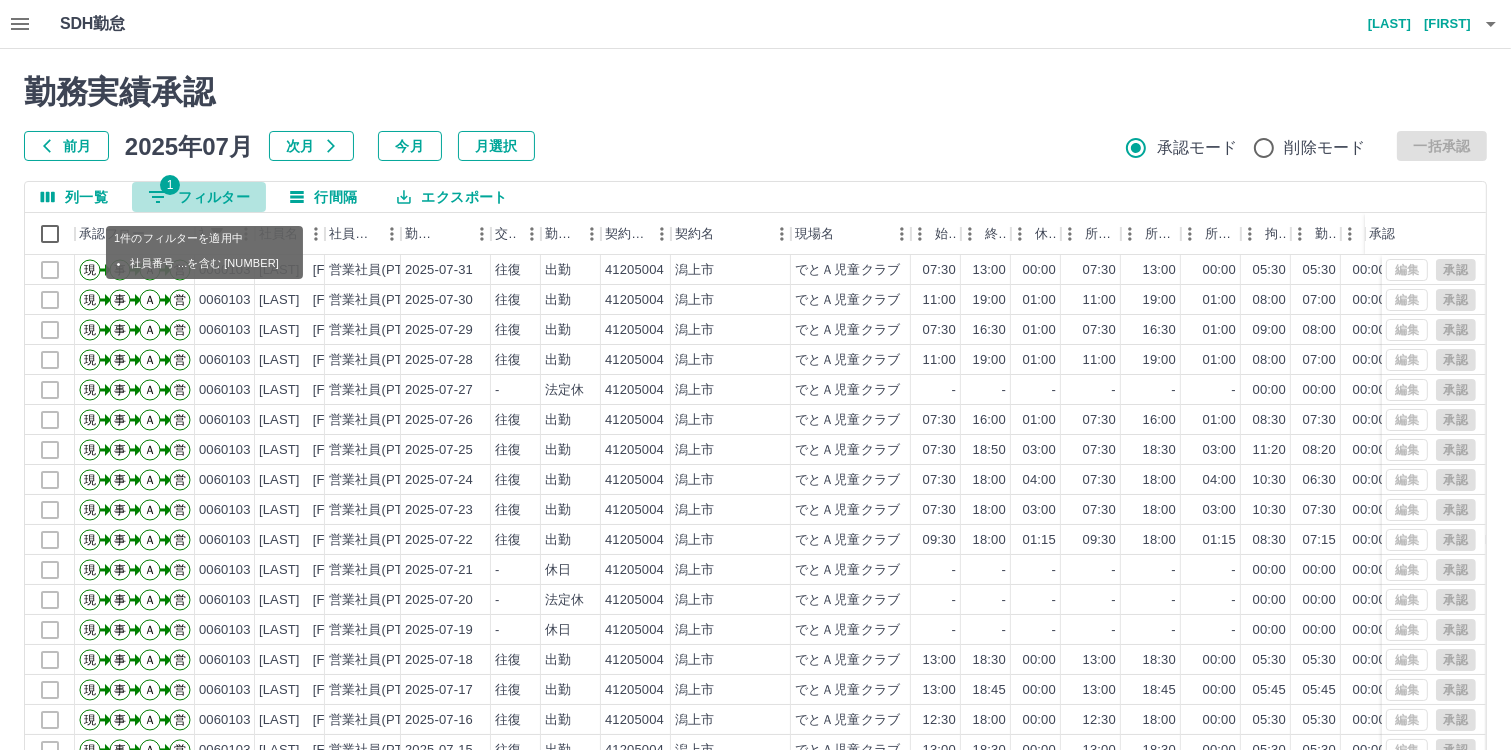 click 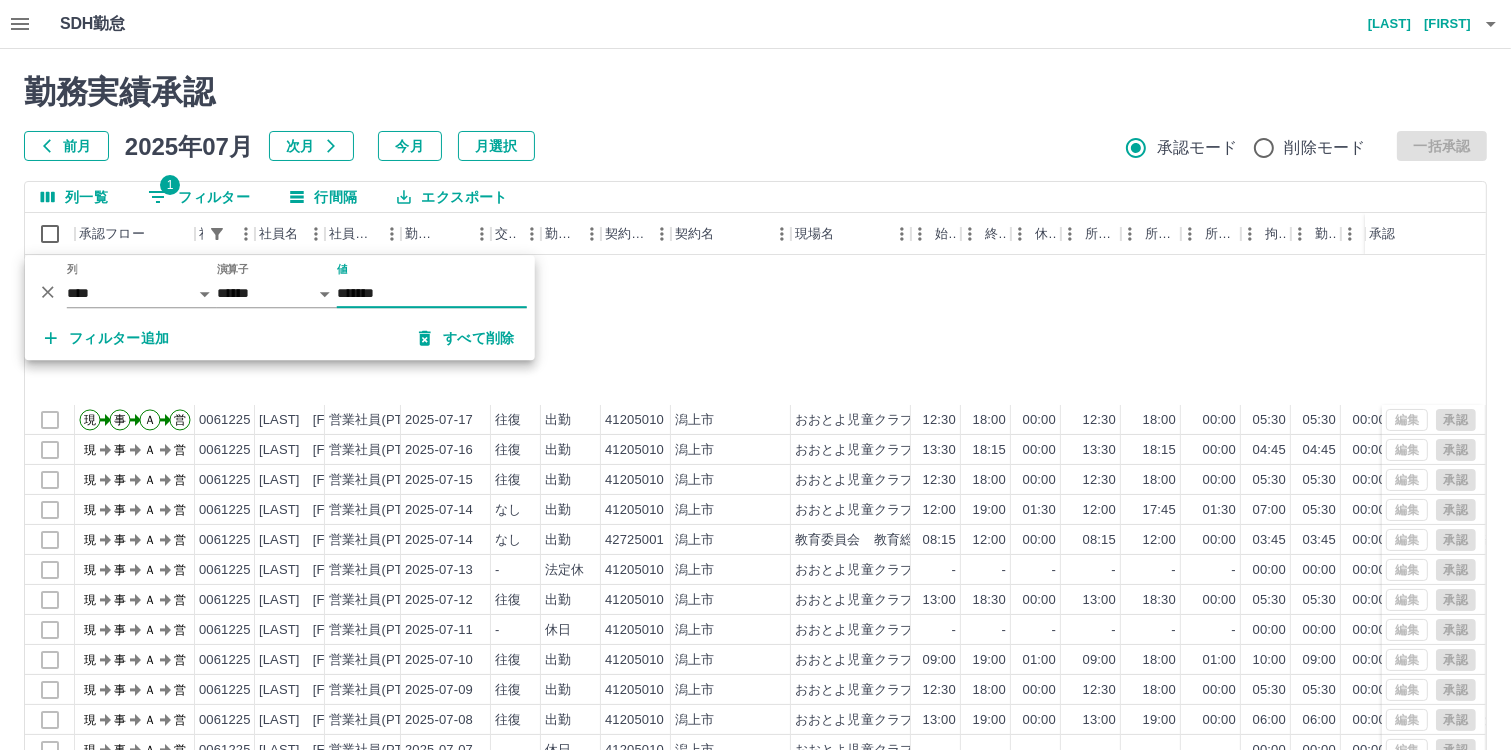 scroll, scrollTop: 523, scrollLeft: 0, axis: vertical 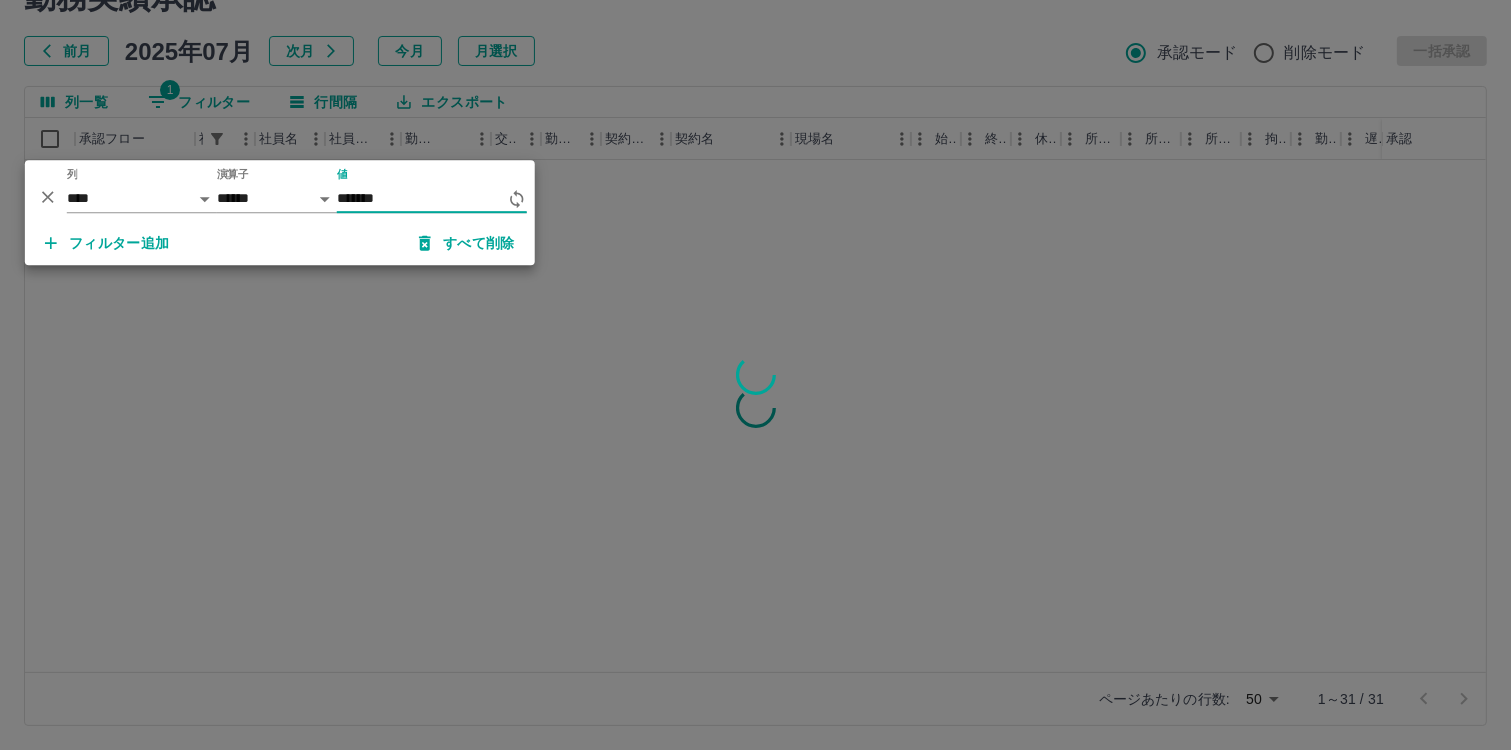 type on "*******" 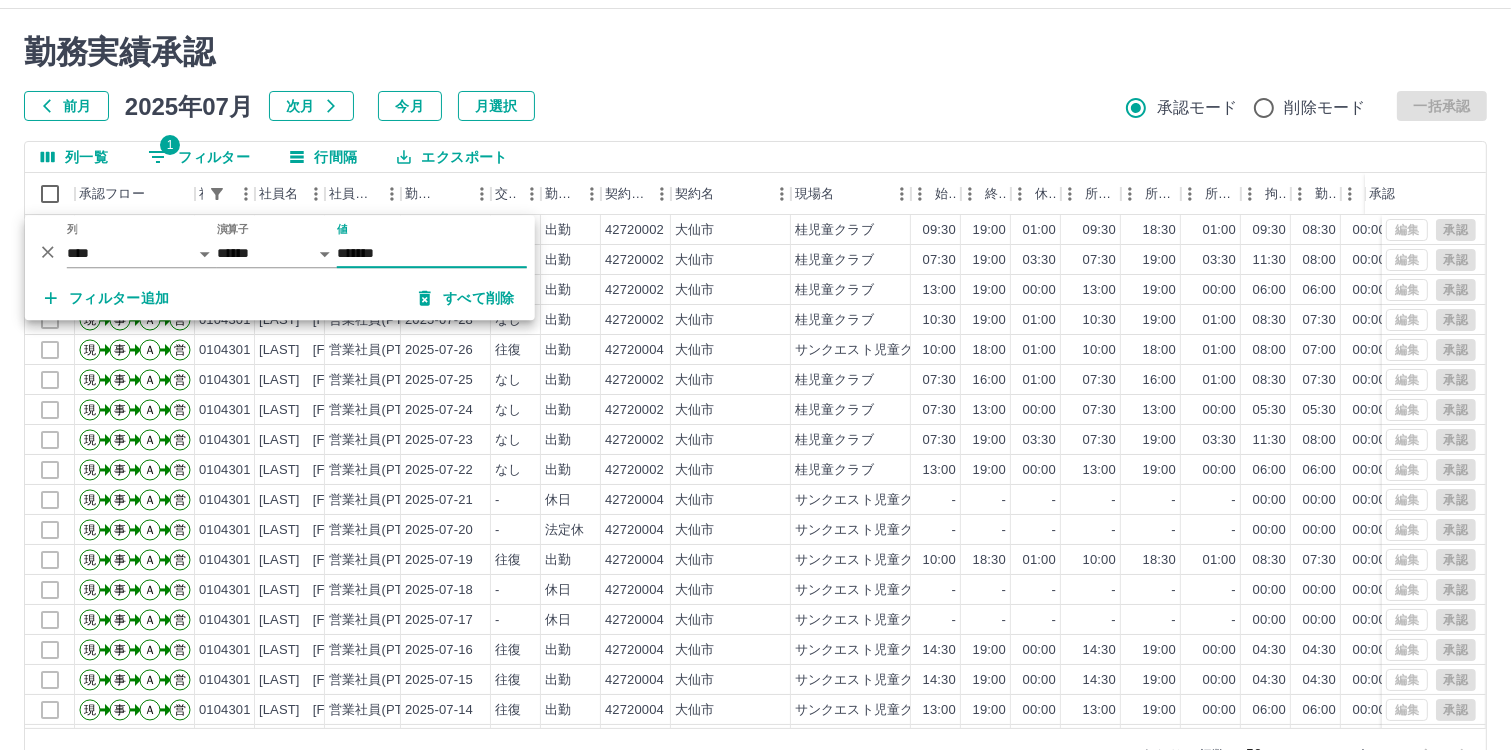 scroll, scrollTop: 0, scrollLeft: 0, axis: both 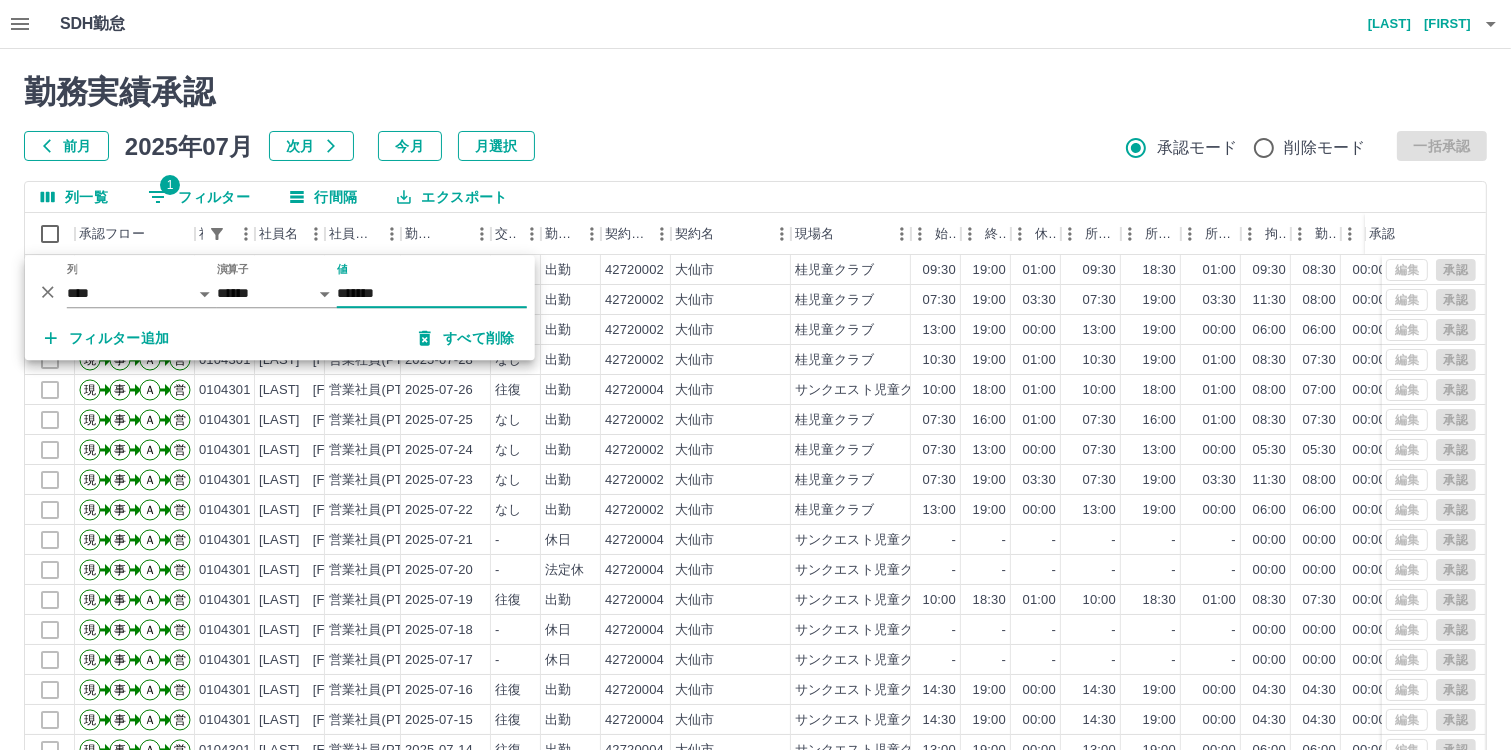 click on "勤務実績承認 前月 2025年07月 次月 今月 月選択 承認モード 削除モード 一括承認" at bounding box center [755, 117] 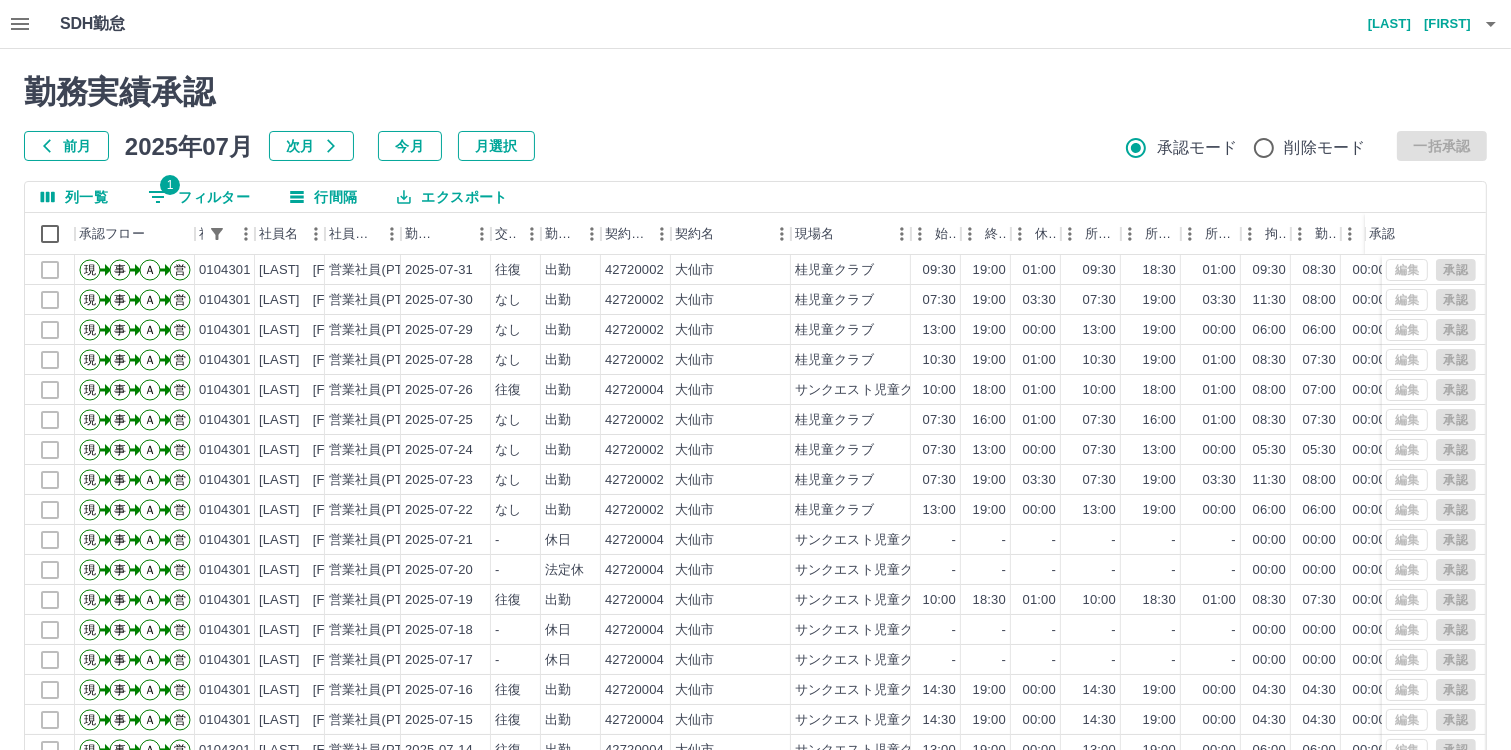 click 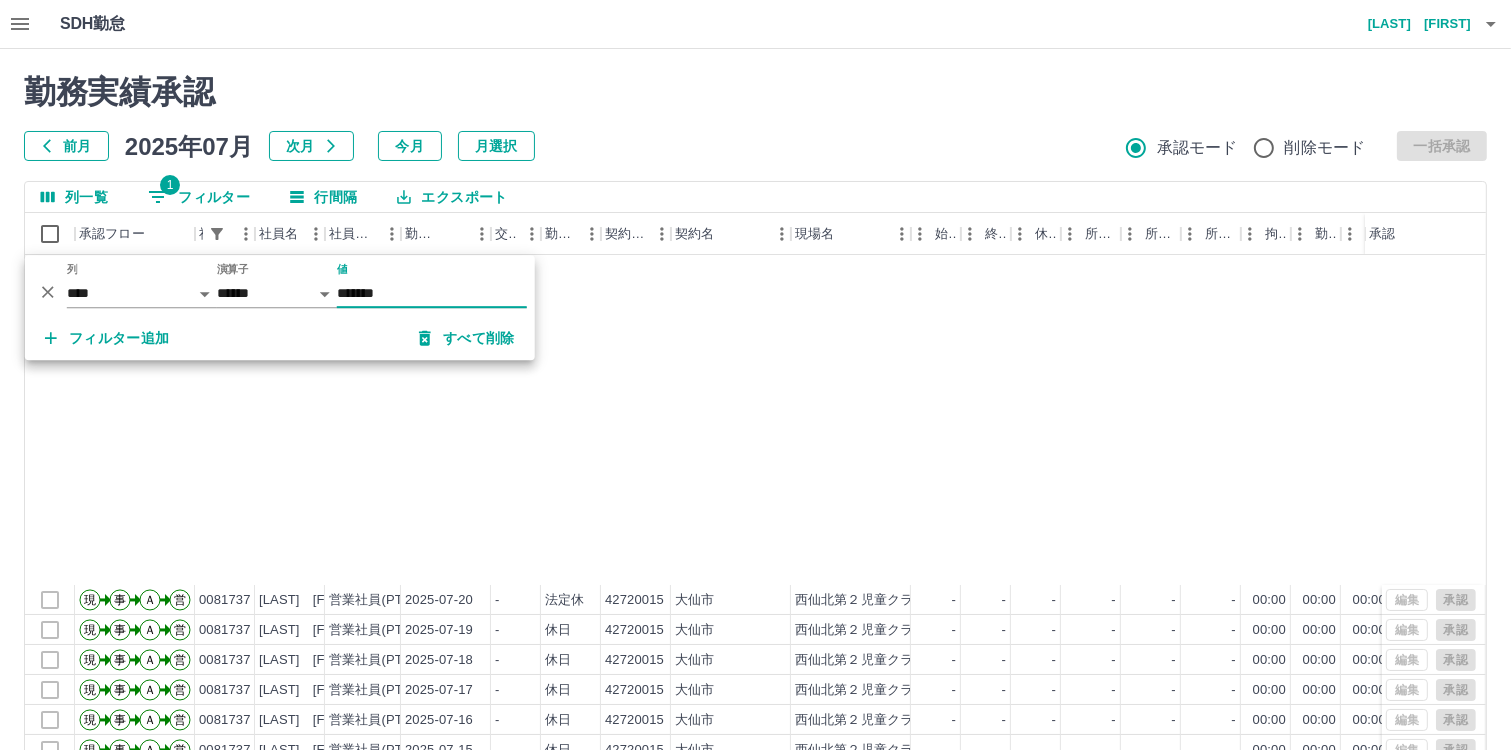 scroll, scrollTop: 432, scrollLeft: 0, axis: vertical 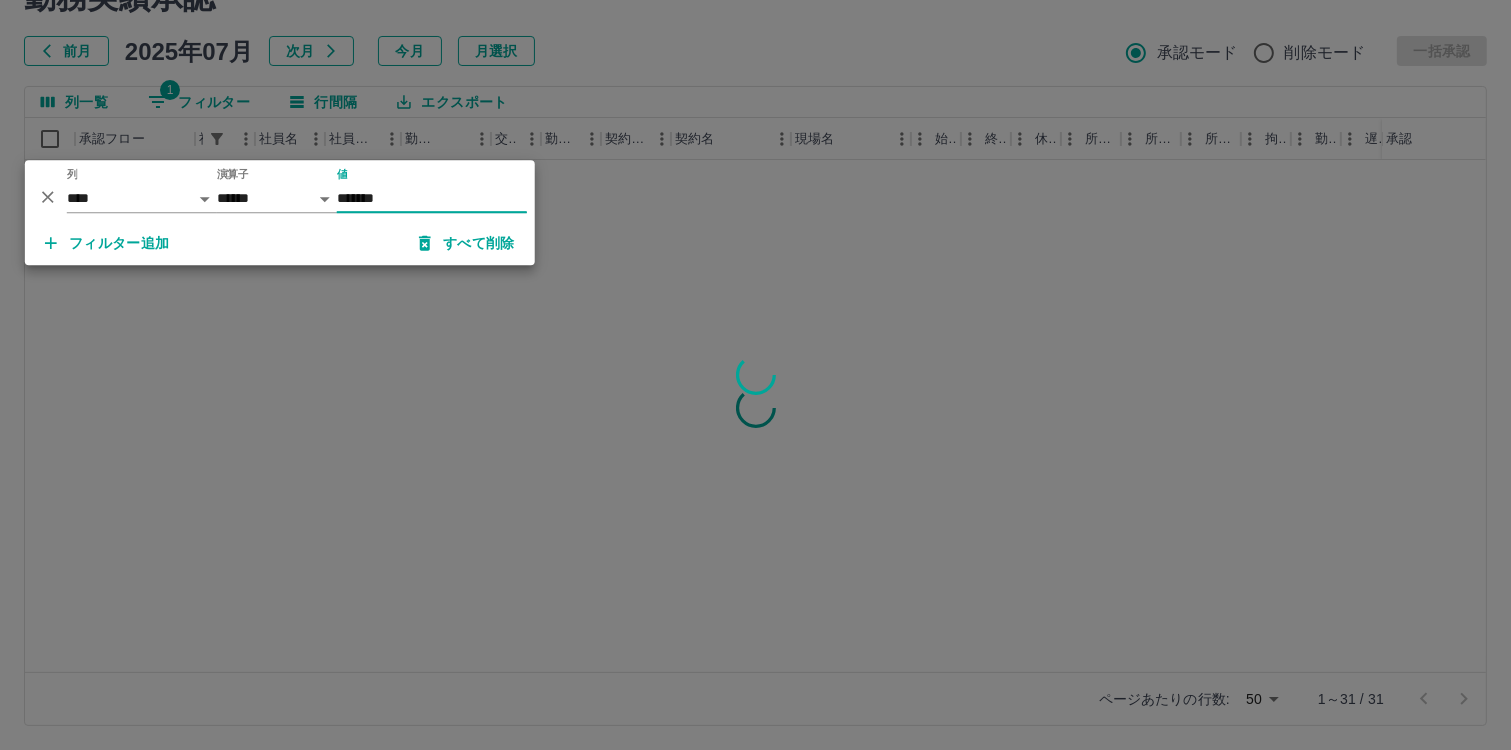 type on "*******" 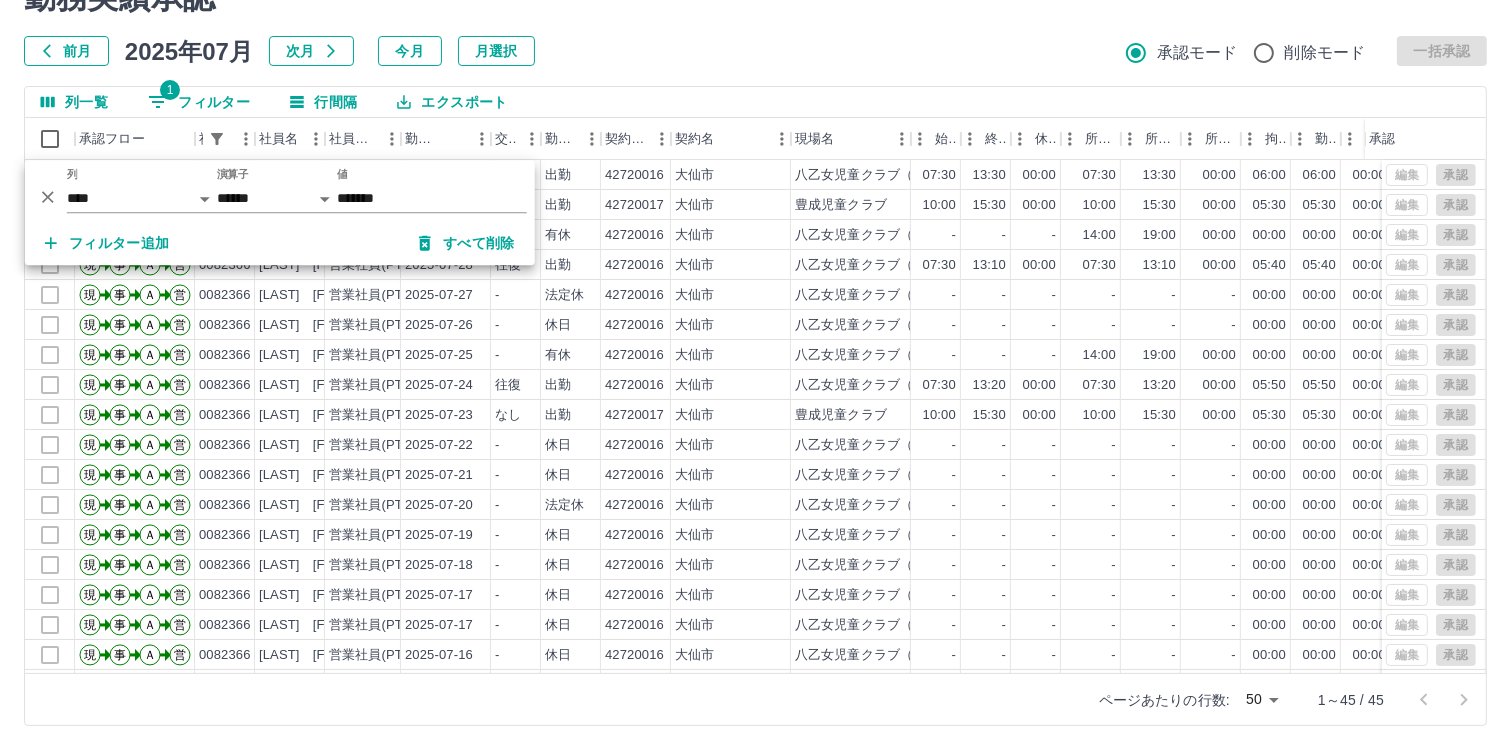 click on "前月 2025年07月 次月 今月 月選択 承認モード 削除モード 一括承認" at bounding box center [755, 51] 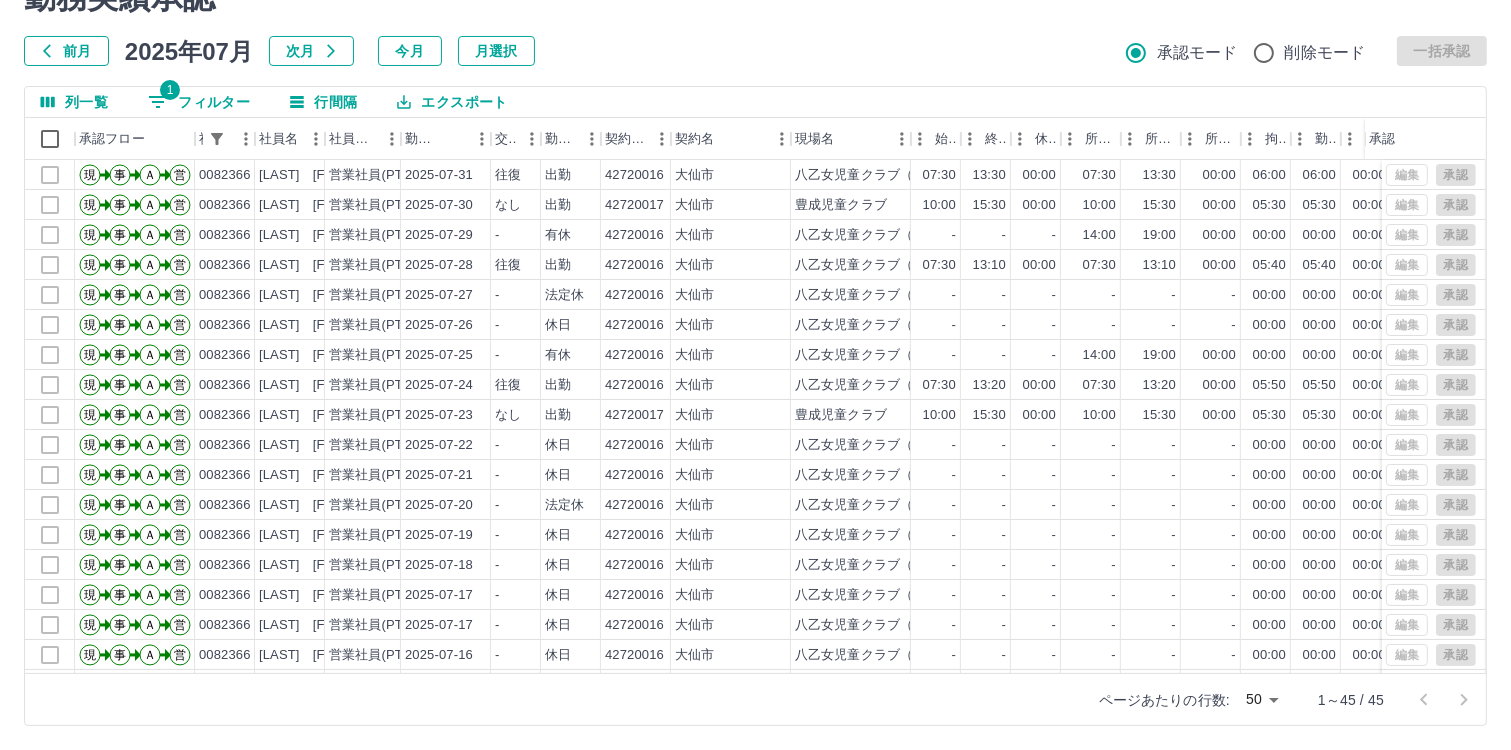 click on "1" at bounding box center [170, 90] 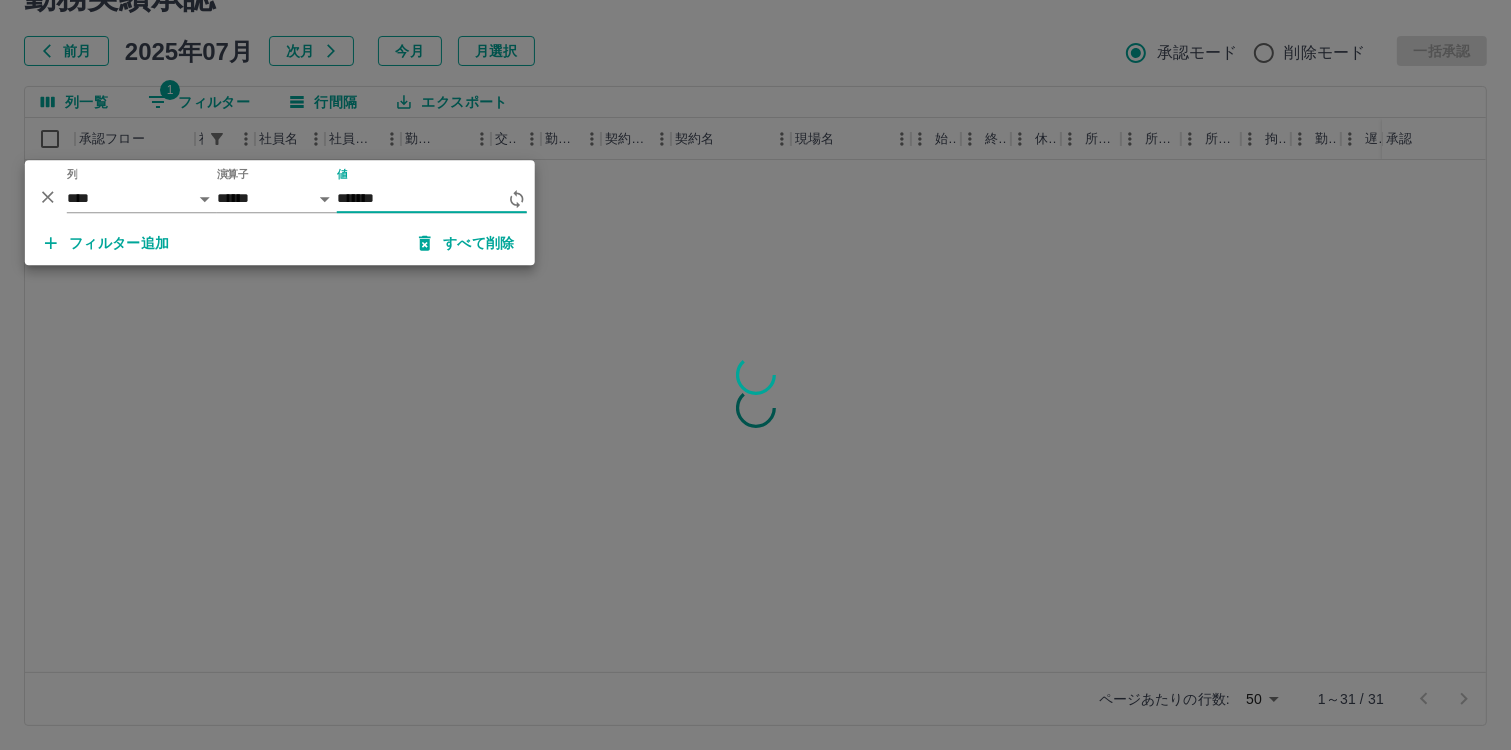 type on "*******" 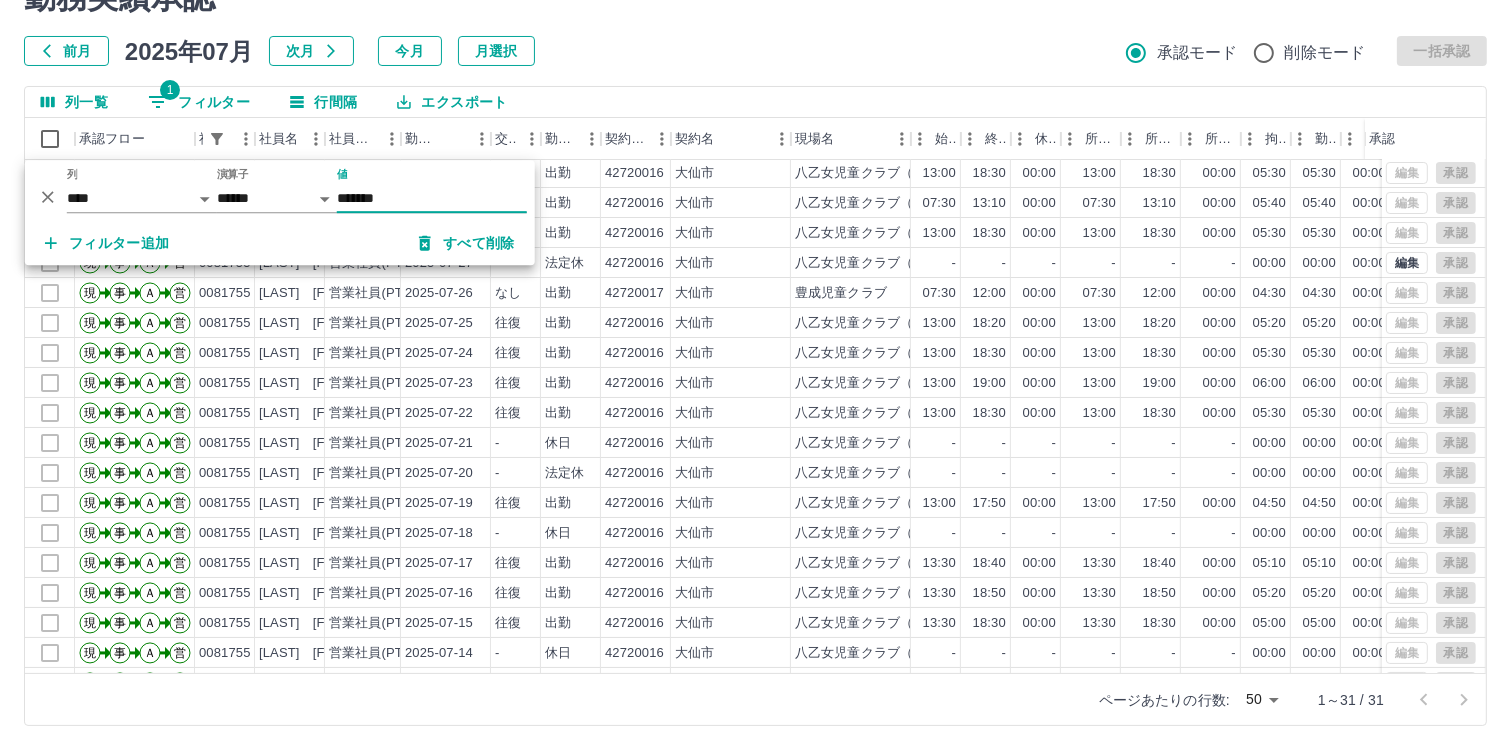scroll, scrollTop: 0, scrollLeft: 0, axis: both 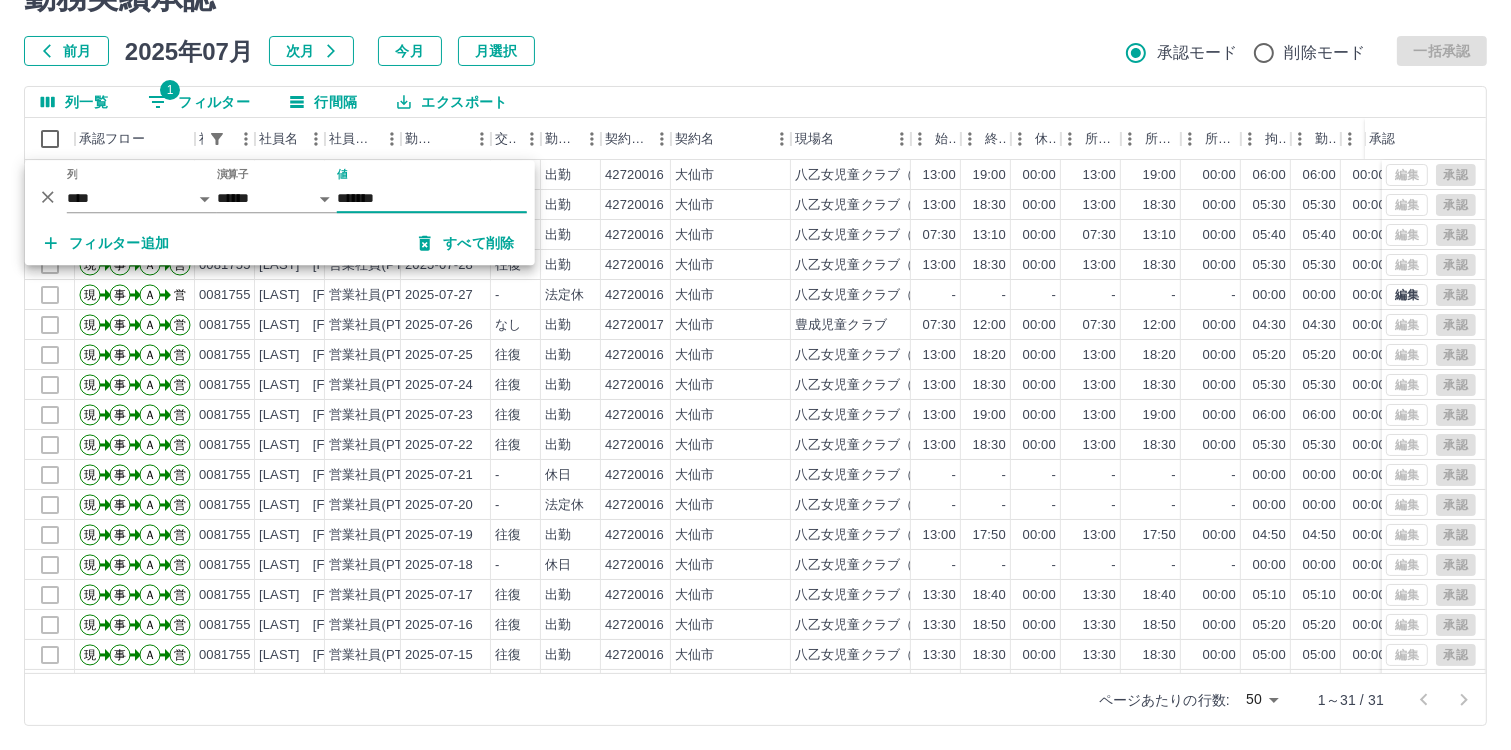 click on "勤務実績承認 前月 2025年07月 次月 今月 月選択 承認モード 削除モード 一括承認 列一覧 1 フィルター 行間隔 エクスポート 承認フロー 社員番号 社員名 社員区分 勤務日 交通費 勤務区分 契約コード 契約名 現場名 始業 終業 休憩 所定開始 所定終業 所定休憩 拘束 勤務 遅刻等 コメント ステータス 承認 現 事 Ａ 営 [NUMBER] [LAST]　[FIRST] 営業社員(PT契約) [DATE] 往復 出勤 [NUMBER] [CITY] 八乙女児童クラブ（A)（B) [TIME] [TIME] [TIME] [TIME] [TIME] [TIME] [TIME] [TIME] [TIME] 全承認済 現 事 Ａ 営 [NUMBER] [LAST]　[FIRST] 営業社員(PT契約) [DATE] 往復 出勤 [NUMBER] [CITY] 八乙女児童クラブ（A)（B) [TIME] [TIME] [TIME] [TIME] [TIME] [TIME] [TIME] [TIME] [TIME] 全承認済 現 事 Ａ 営 [NUMBER] [LAST]　[FIRST] 営業社員(PT契約) [DATE] 往復 出勤 [NUMBER] [CITY] 八乙女児童クラブ（A)（B) [TIME] [TIME] [TIME] [TIME] [TIME] [TIME] [TIME] [TIME] [TIME] 現" at bounding box center (755, 352) 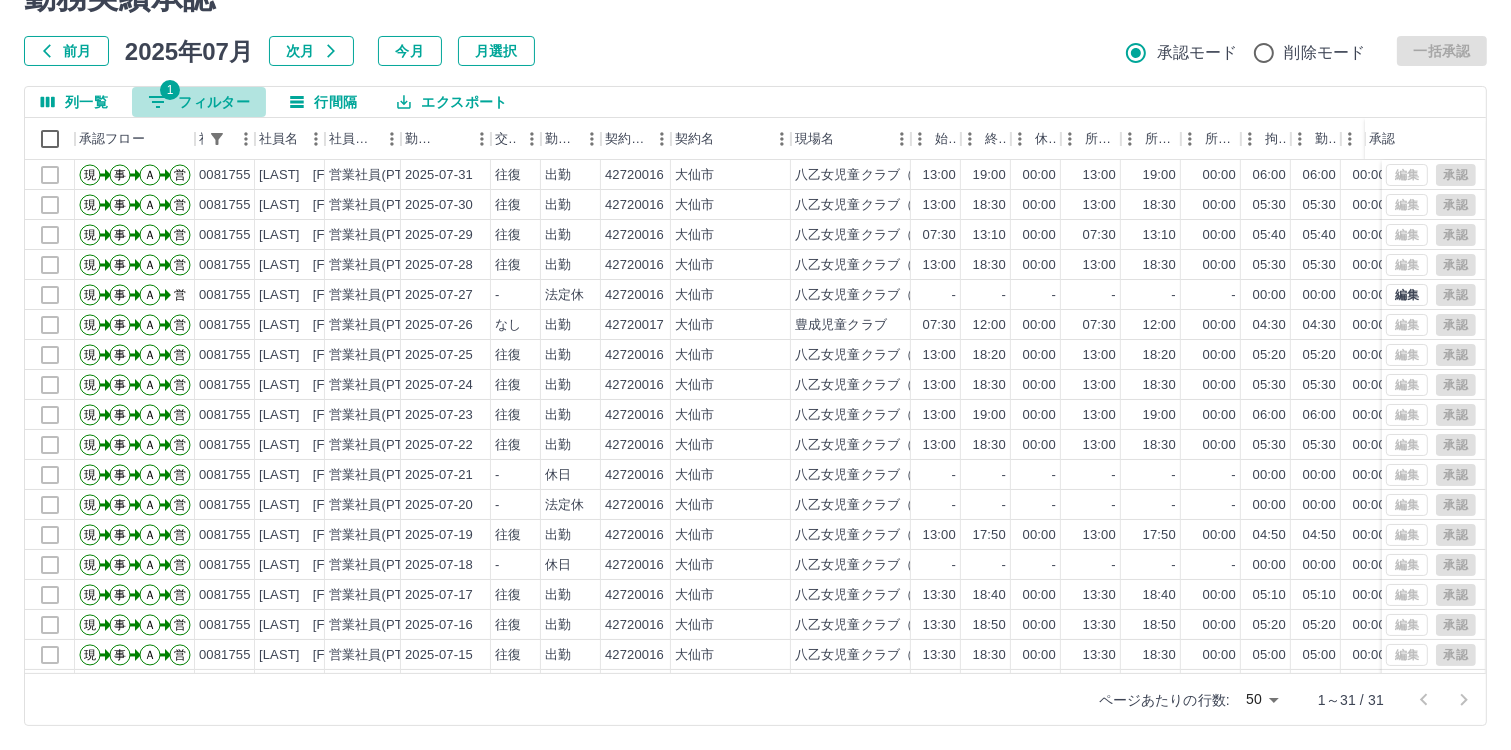 click 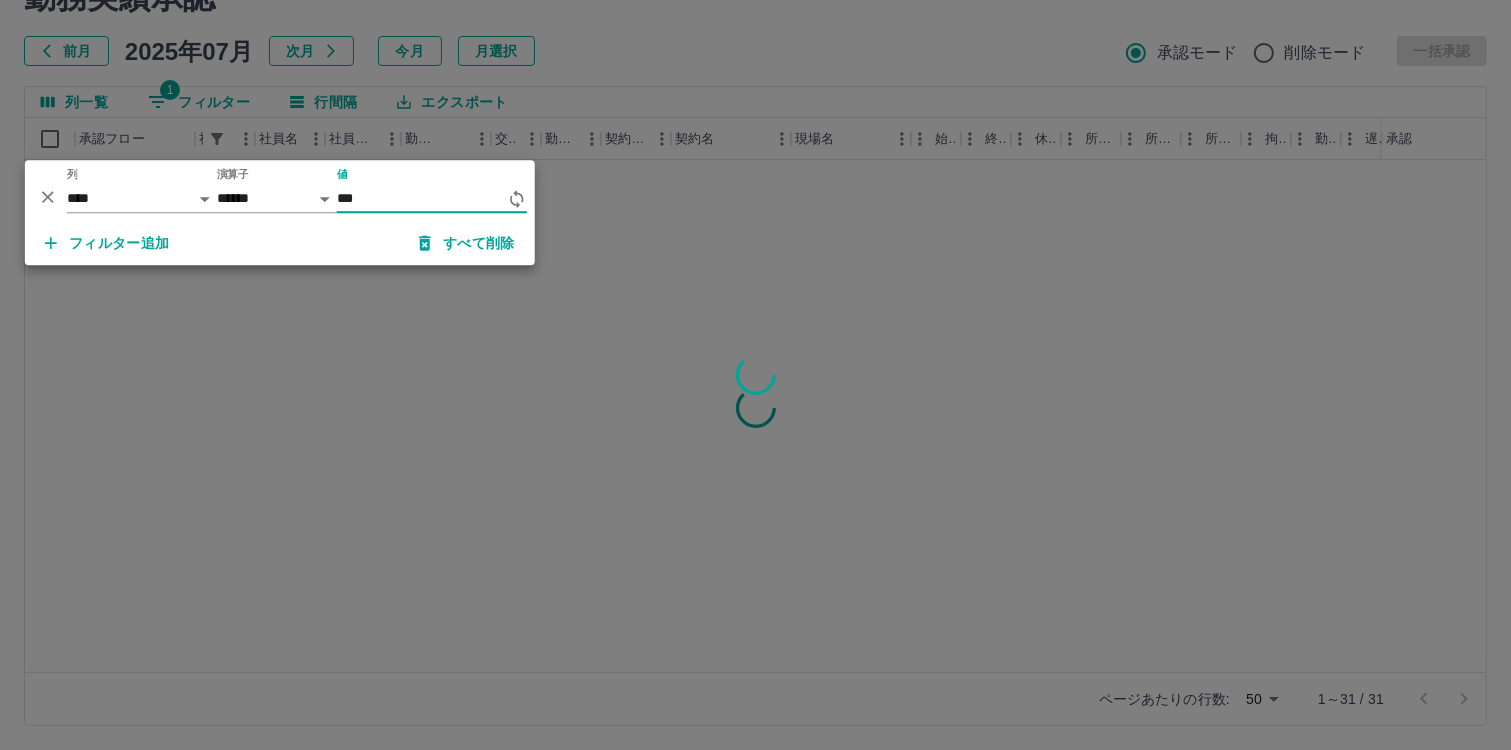 scroll, scrollTop: 0, scrollLeft: 0, axis: both 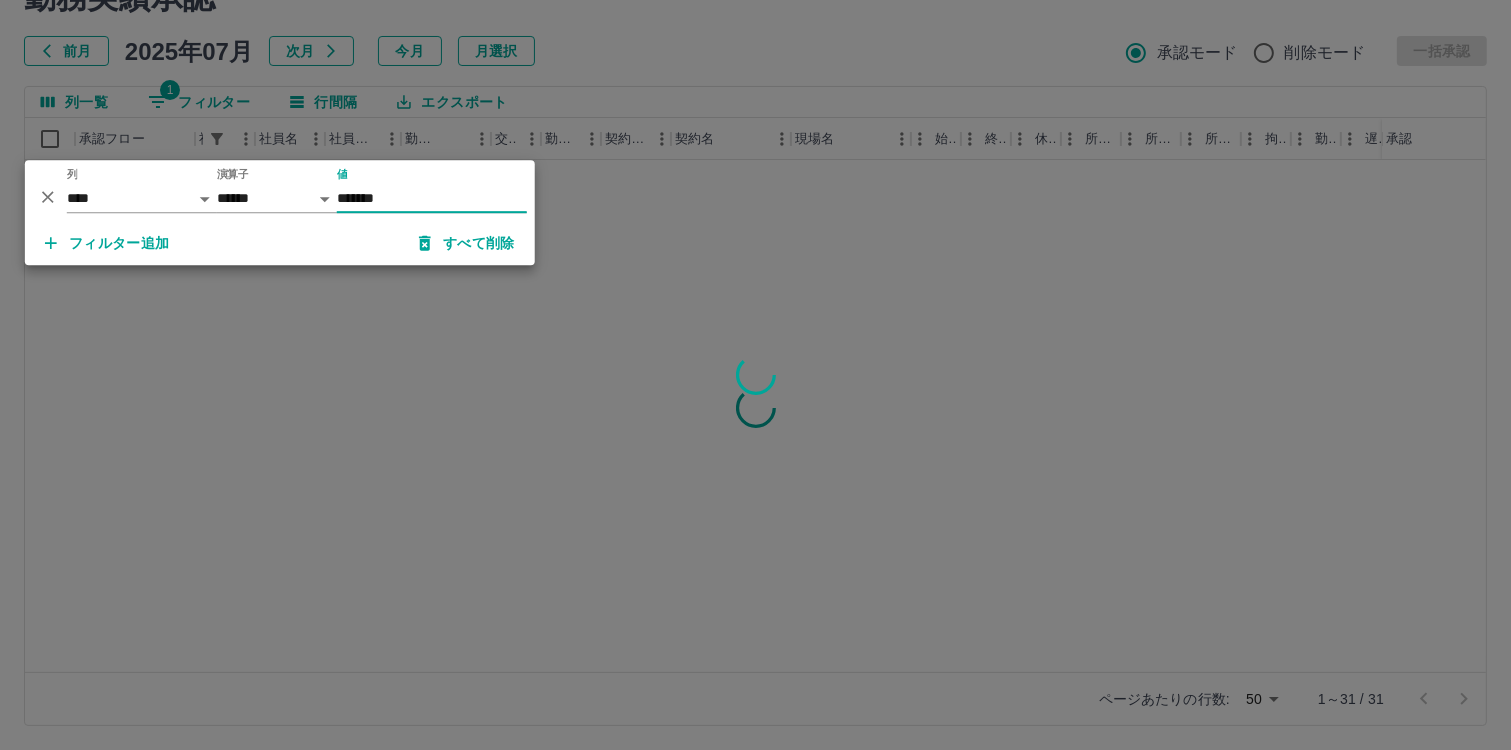 type on "*******" 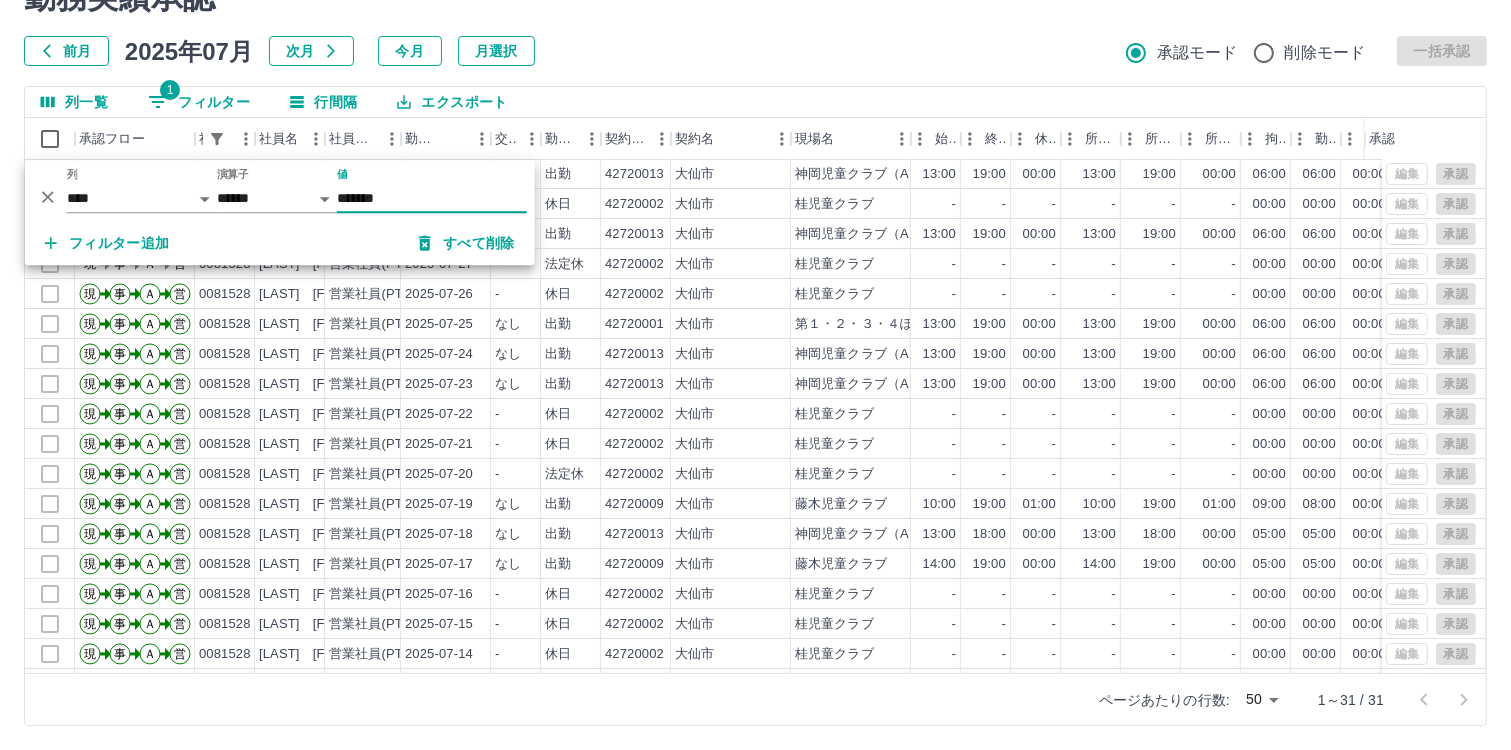 scroll, scrollTop: 0, scrollLeft: 0, axis: both 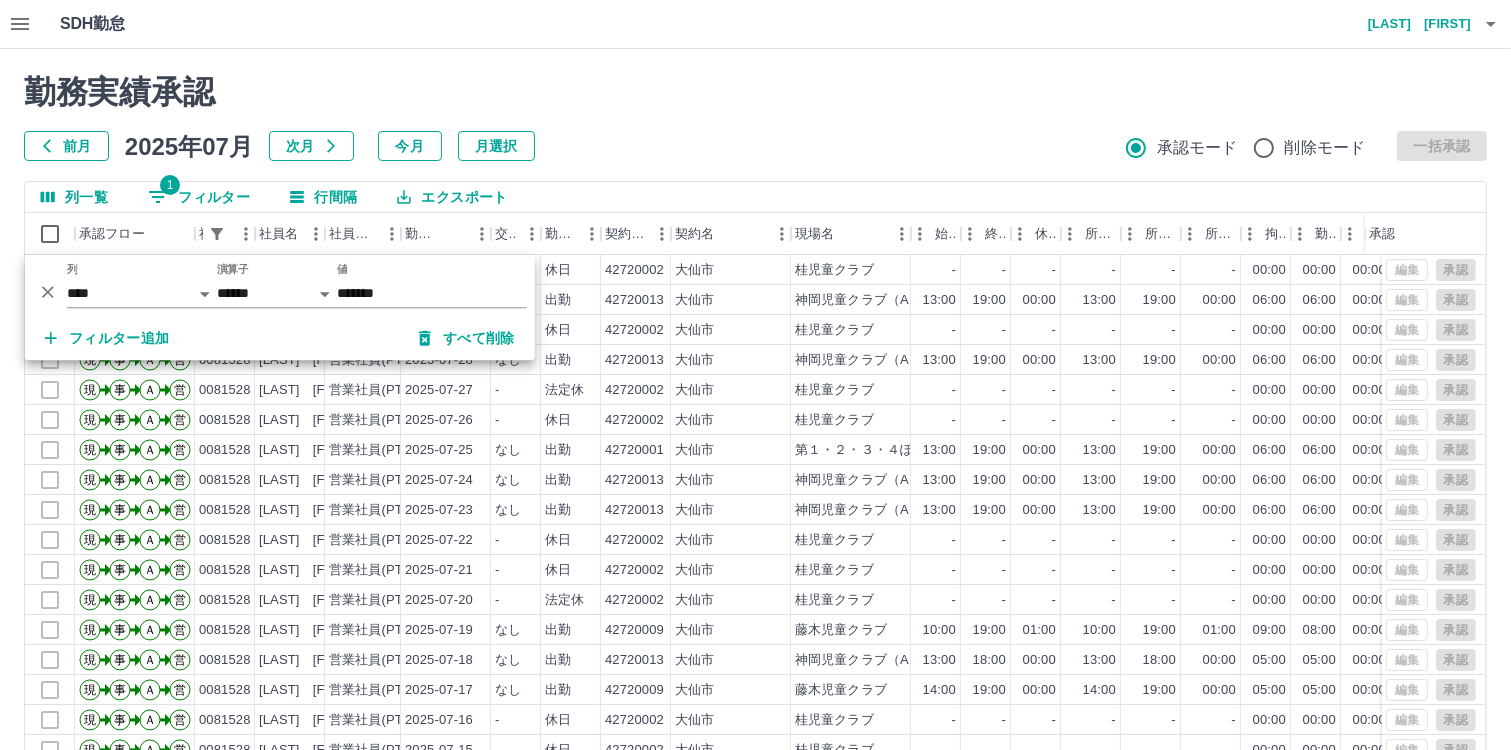 click on "勤務実績承認 前月 2025年07月 次月 今月 月選択 承認モード 削除モード 一括承認 列一覧 1 フィルター 行間隔 エクスポート 承認フロー 社員番号 社員名 社員区分 勤務日 交通費 勤務区分 契約コード 契約名 現場名 始業 終業 休憩 所定開始 所定終業 所定休憩 拘束 勤務 遅刻等 コメント ステータス 承認 現 事 Ａ 営 [NUMBER] [LAST]　[FIRST] 営業社員(PT契約) [DATE]  -  休日 [NUMBER] [CITY] 桂児童クラブ - - - - - - [TIME] [TIME] [TIME] 全承認済 現 事 Ａ 営 [NUMBER] [LAST]　[FIRST] 営業社員(PT契約) [DATE] なし 出勤 [NUMBER] [CITY] 神岡児童クラブ（A）（B） [TIME] [TIME] [TIME] [TIME] [TIME] [TIME] [TIME] [TIME] [TIME] 全承認済 現 事 Ａ 営 [NUMBER] [LAST]　[FIRST] [DATE] -" at bounding box center [755, 447] 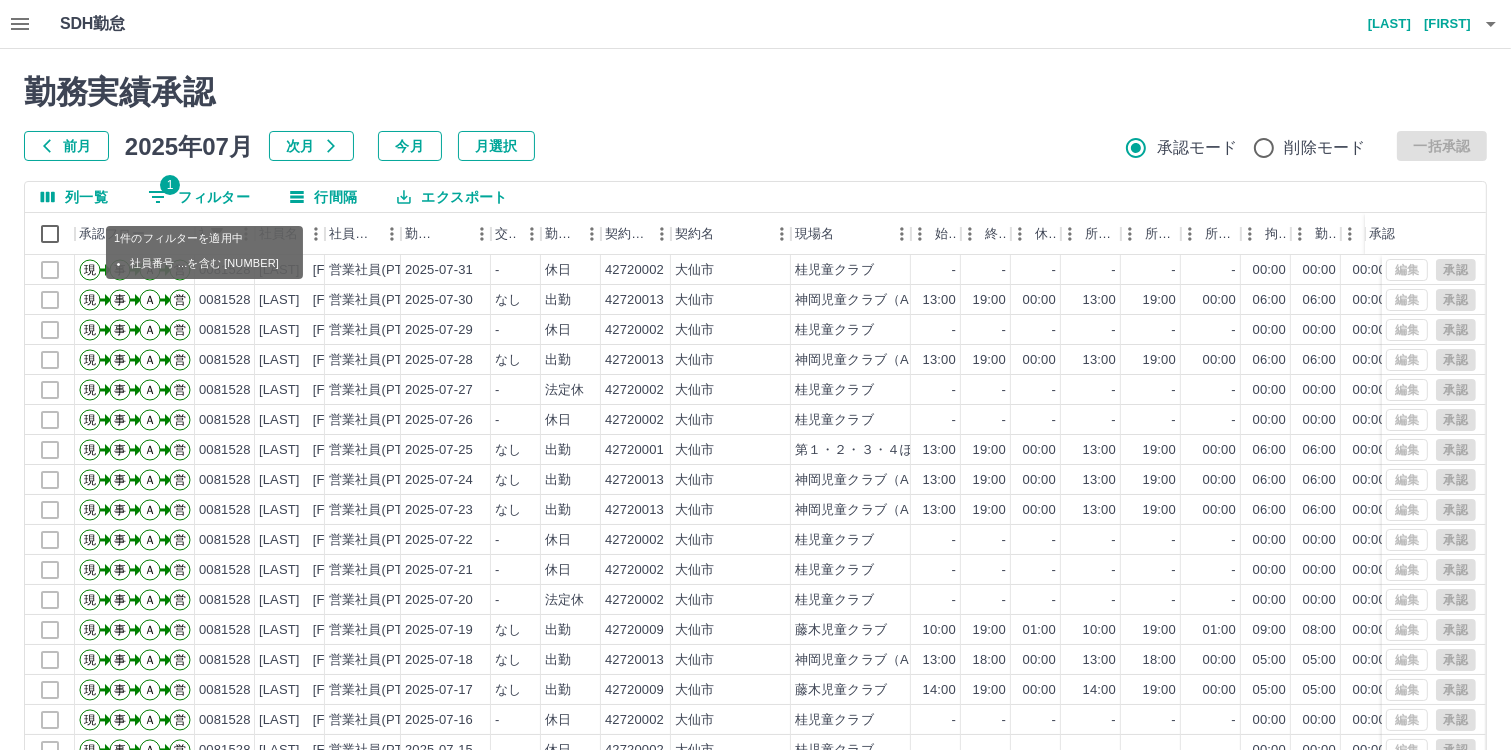 click 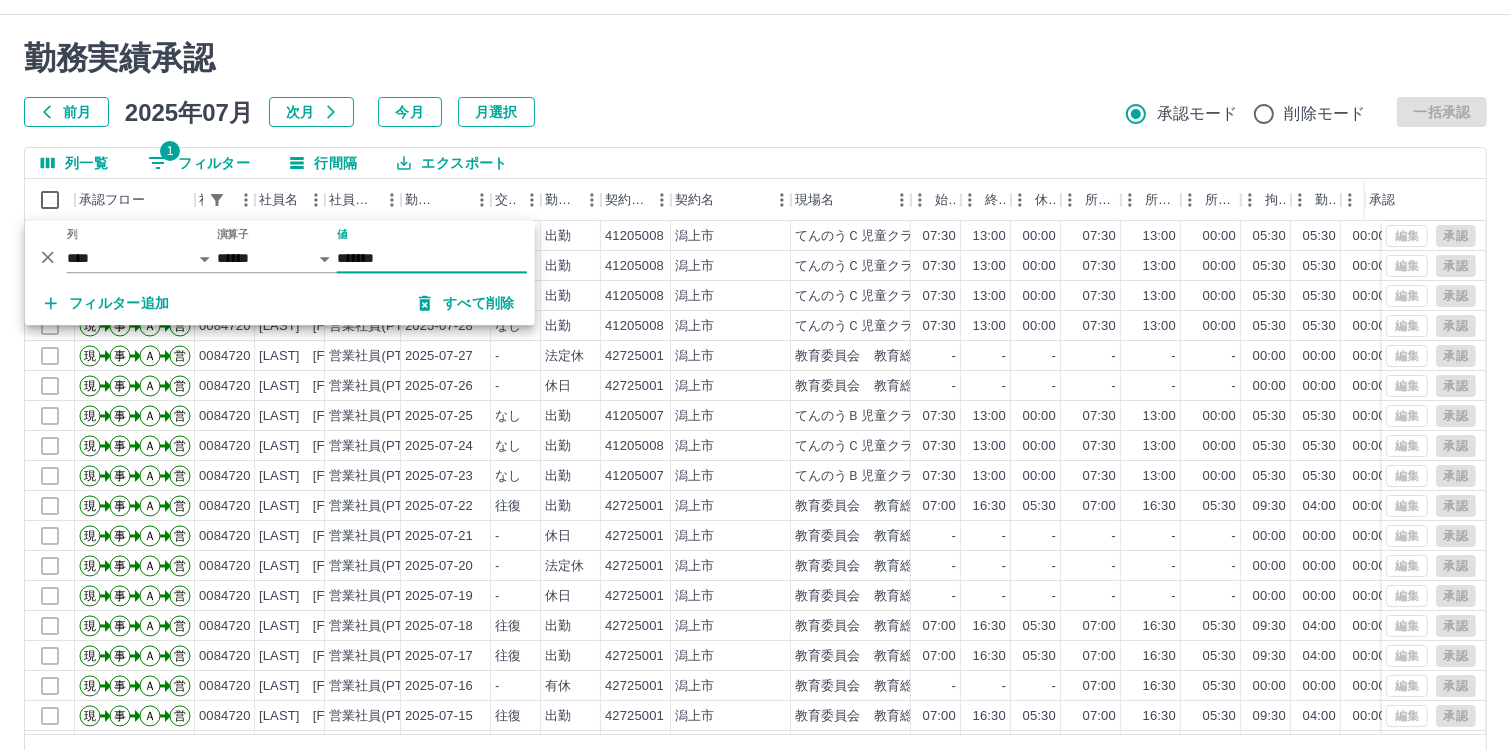 scroll, scrollTop: 96, scrollLeft: 0, axis: vertical 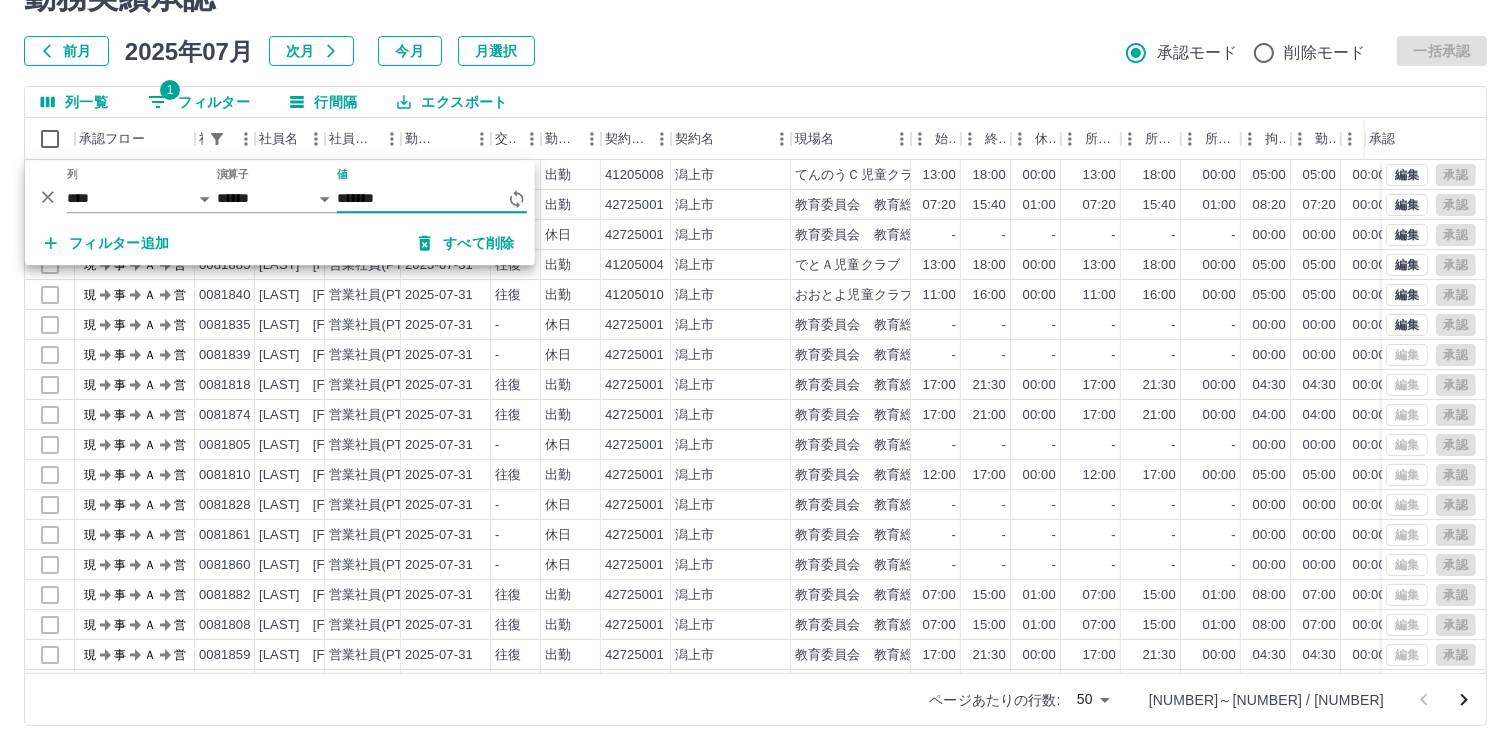 type on "*******" 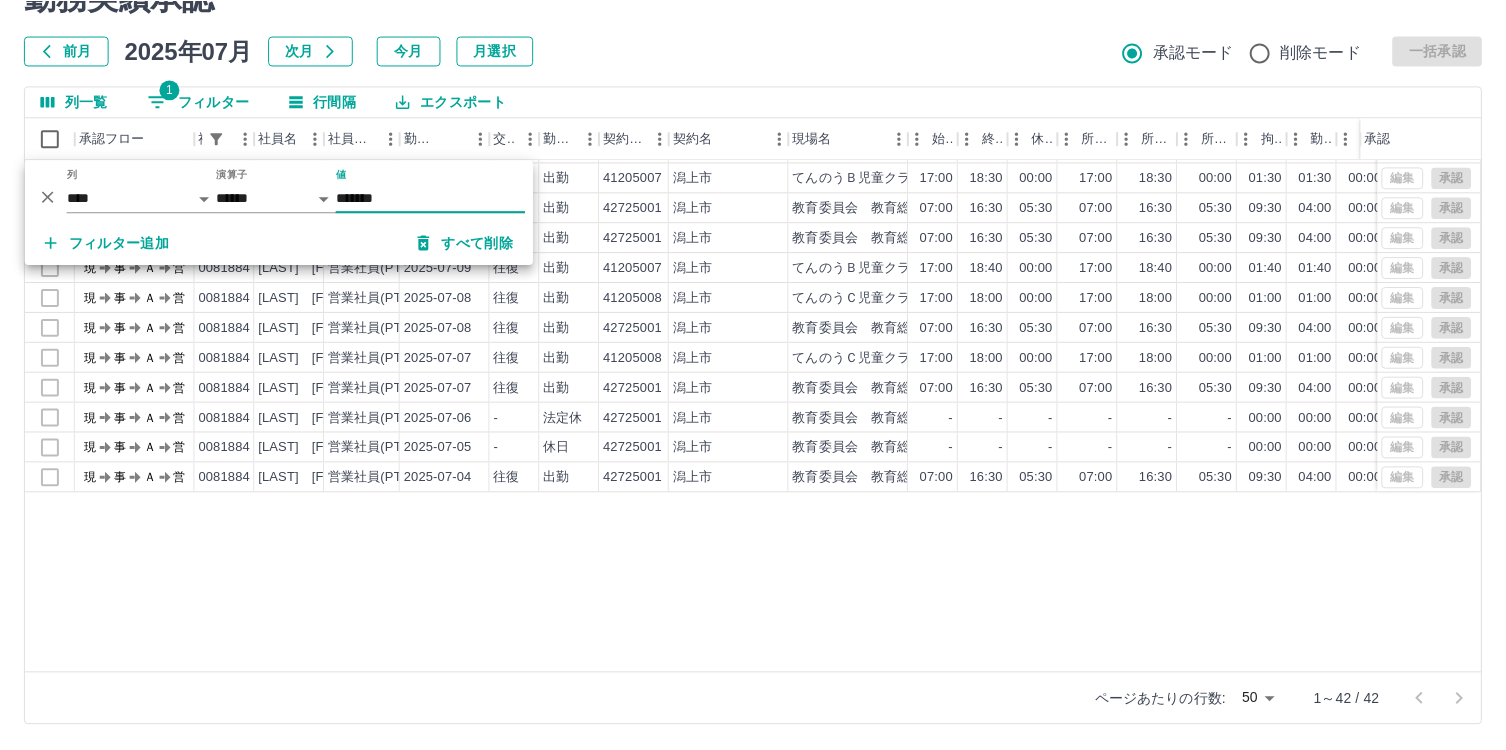 scroll, scrollTop: 463, scrollLeft: 0, axis: vertical 